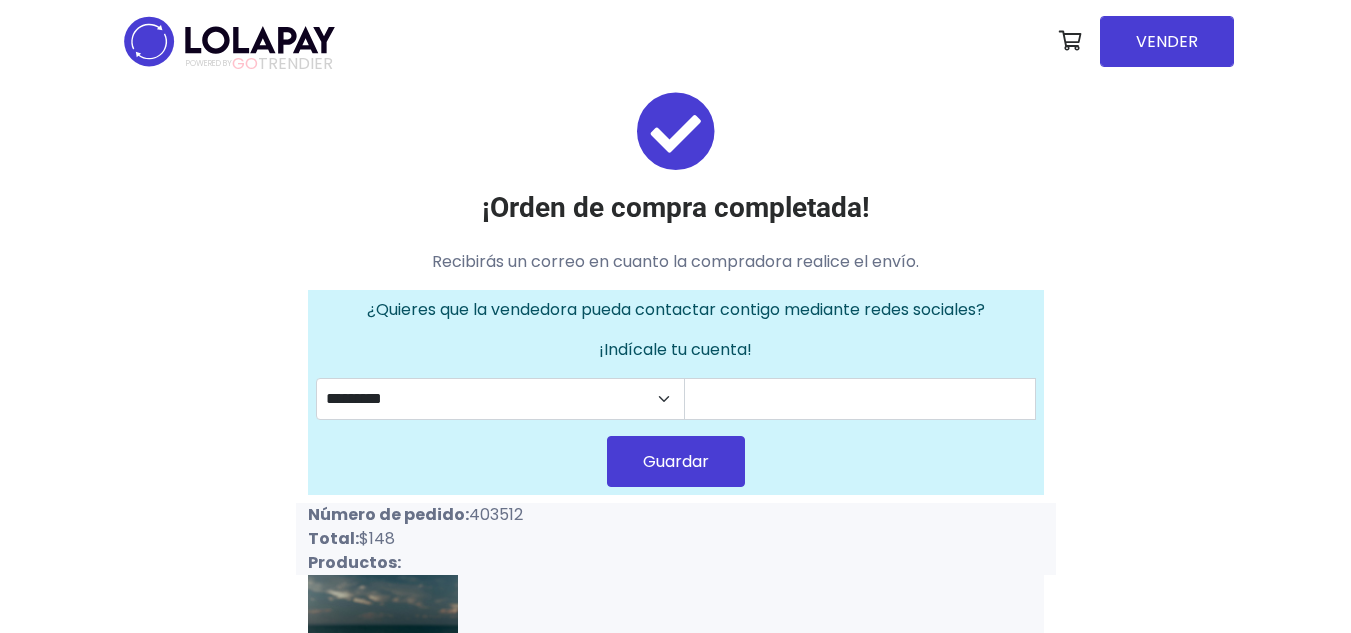 scroll, scrollTop: 0, scrollLeft: 0, axis: both 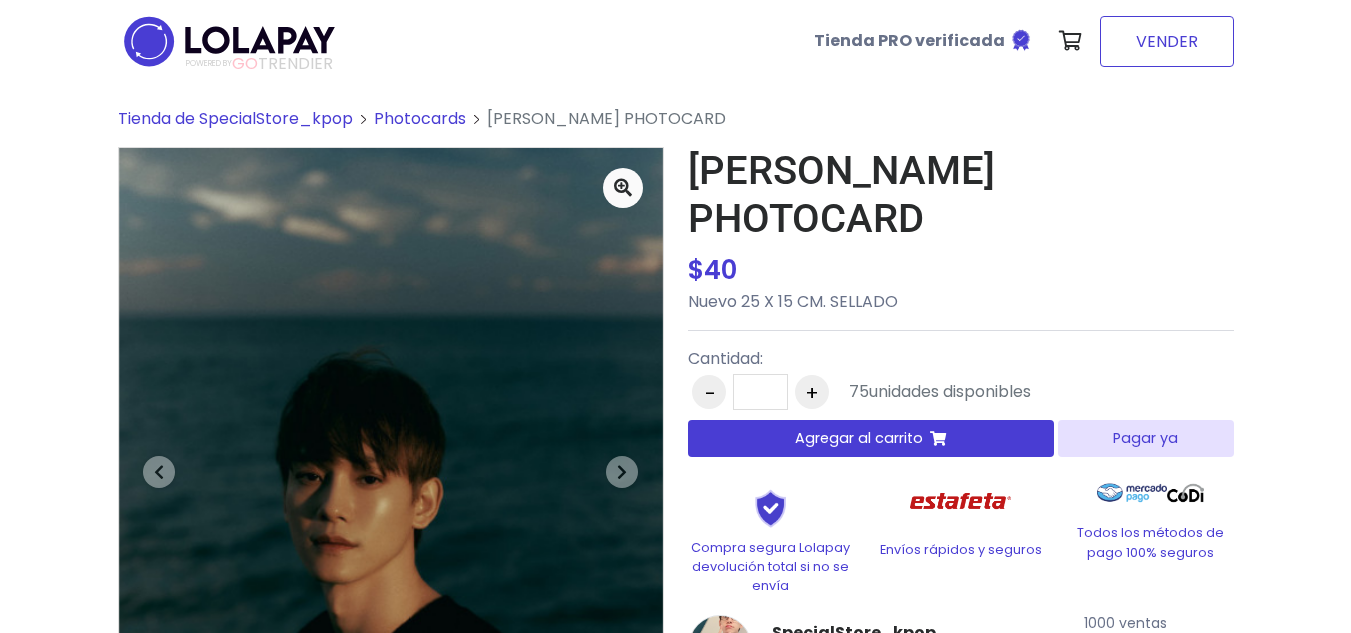 click on "VENDER" at bounding box center (1167, 41) 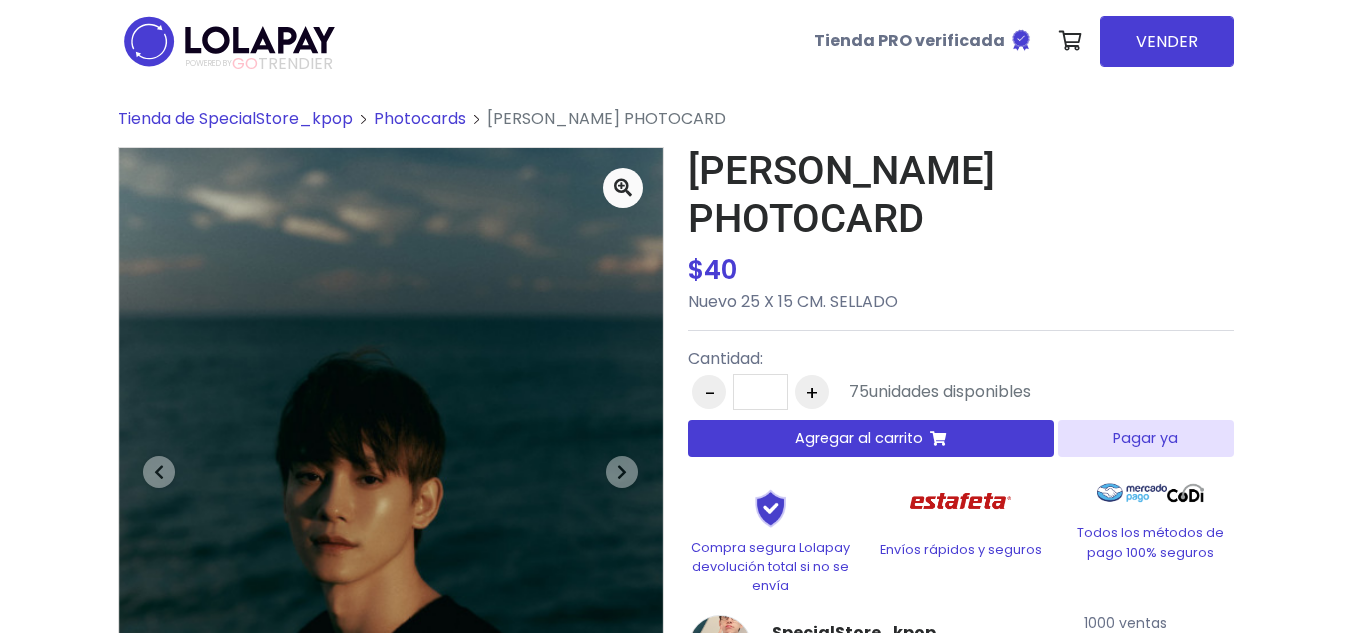 click on "Agregar al carrito" at bounding box center (859, 438) 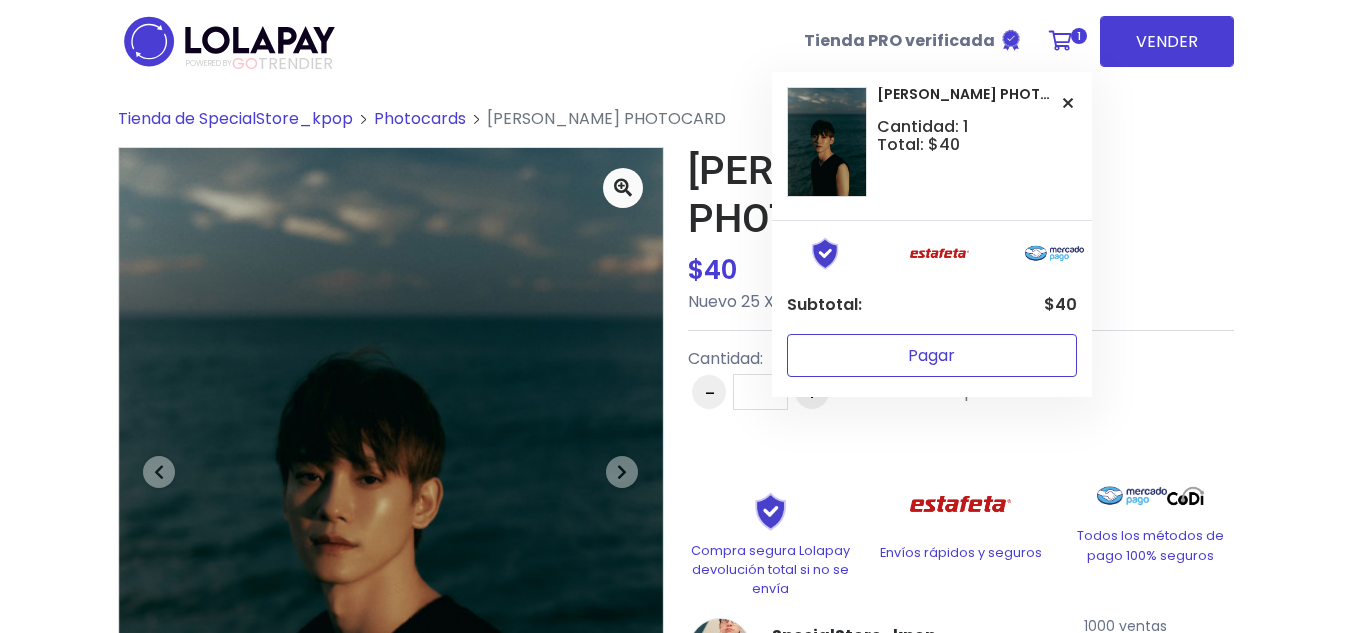 click on "Pagar" at bounding box center (932, 355) 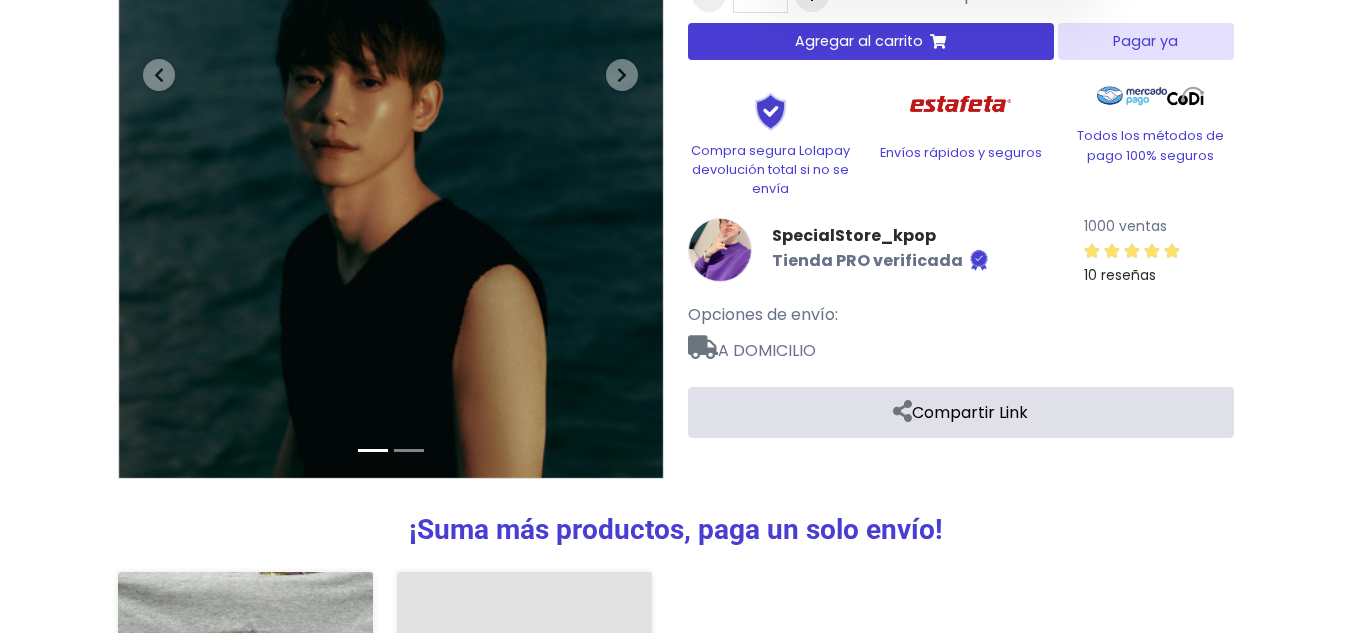 scroll, scrollTop: 727, scrollLeft: 0, axis: vertical 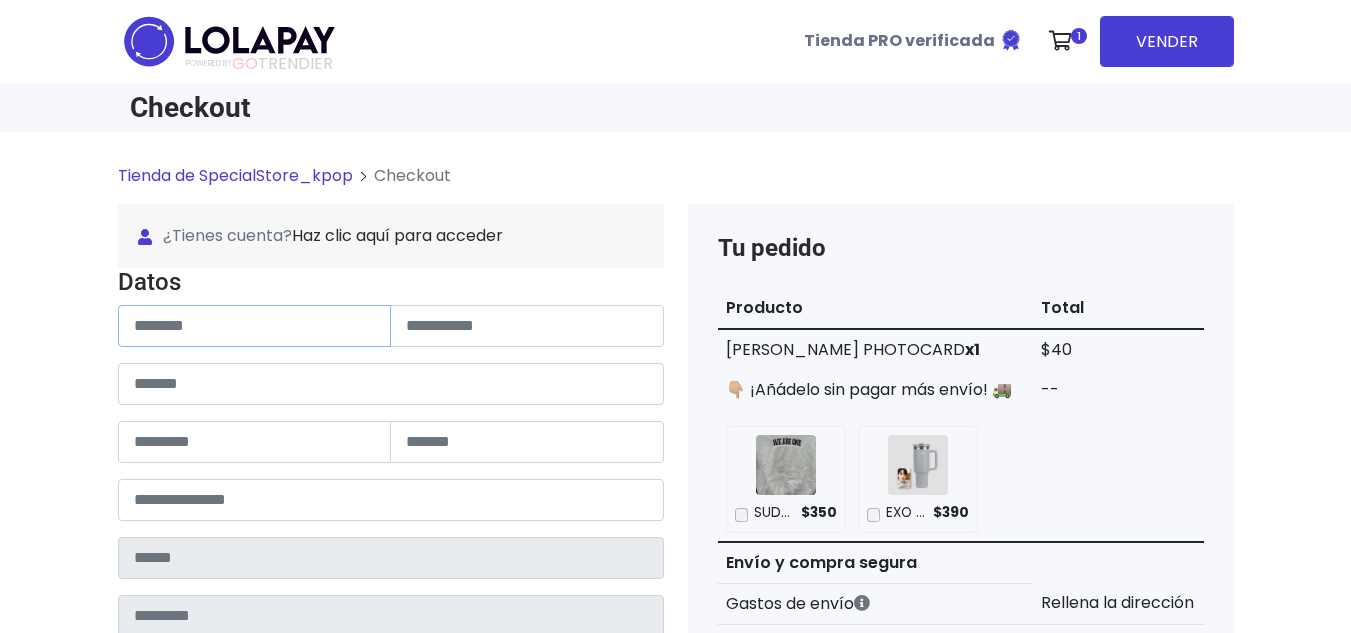 click at bounding box center (255, 326) 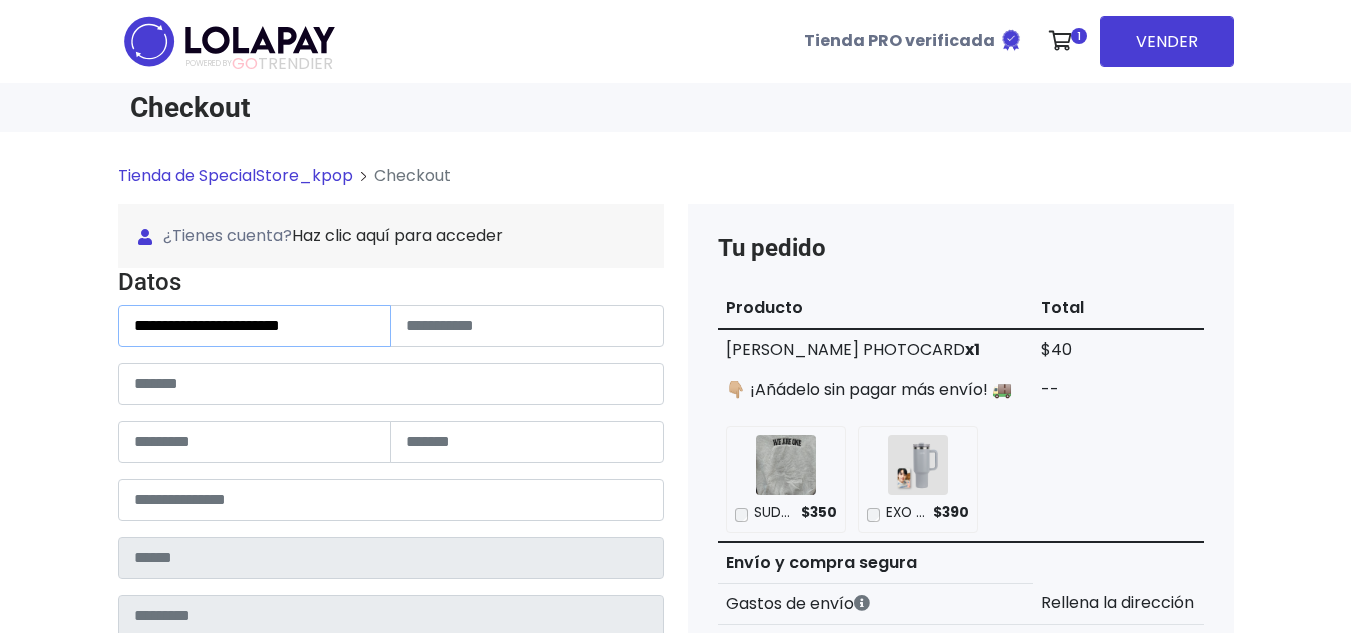 drag, startPoint x: 216, startPoint y: 329, endPoint x: 465, endPoint y: 328, distance: 249.00201 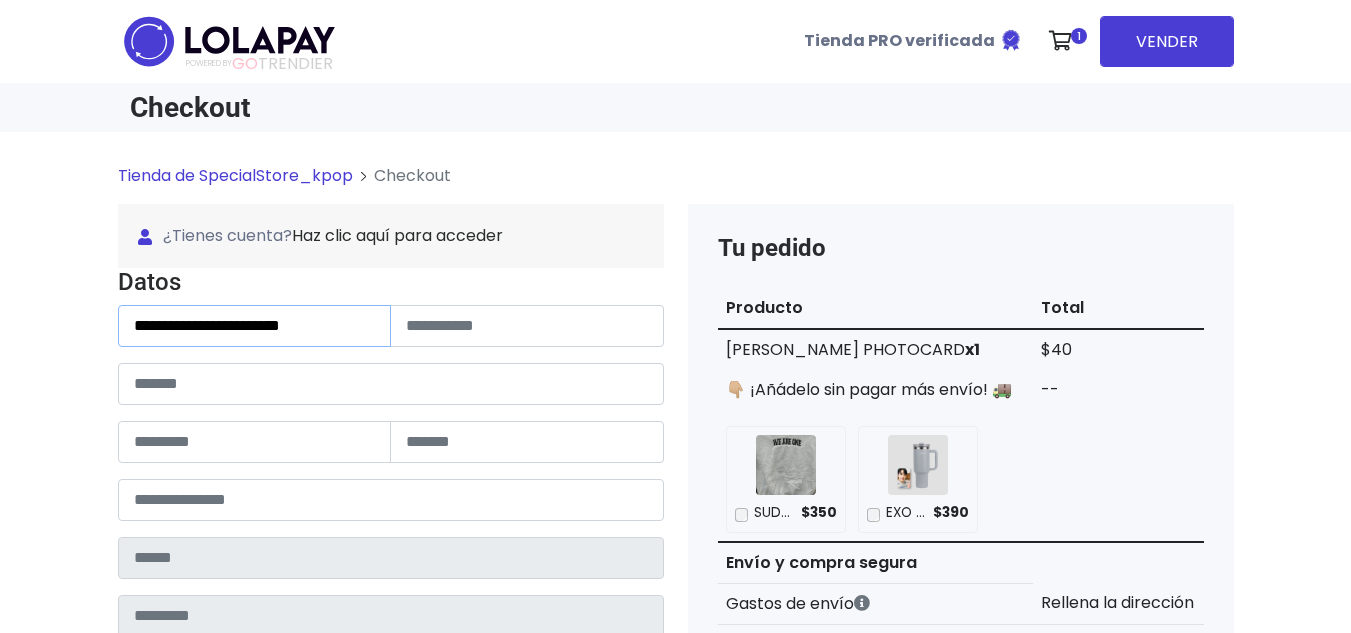 scroll, scrollTop: 0, scrollLeft: 0, axis: both 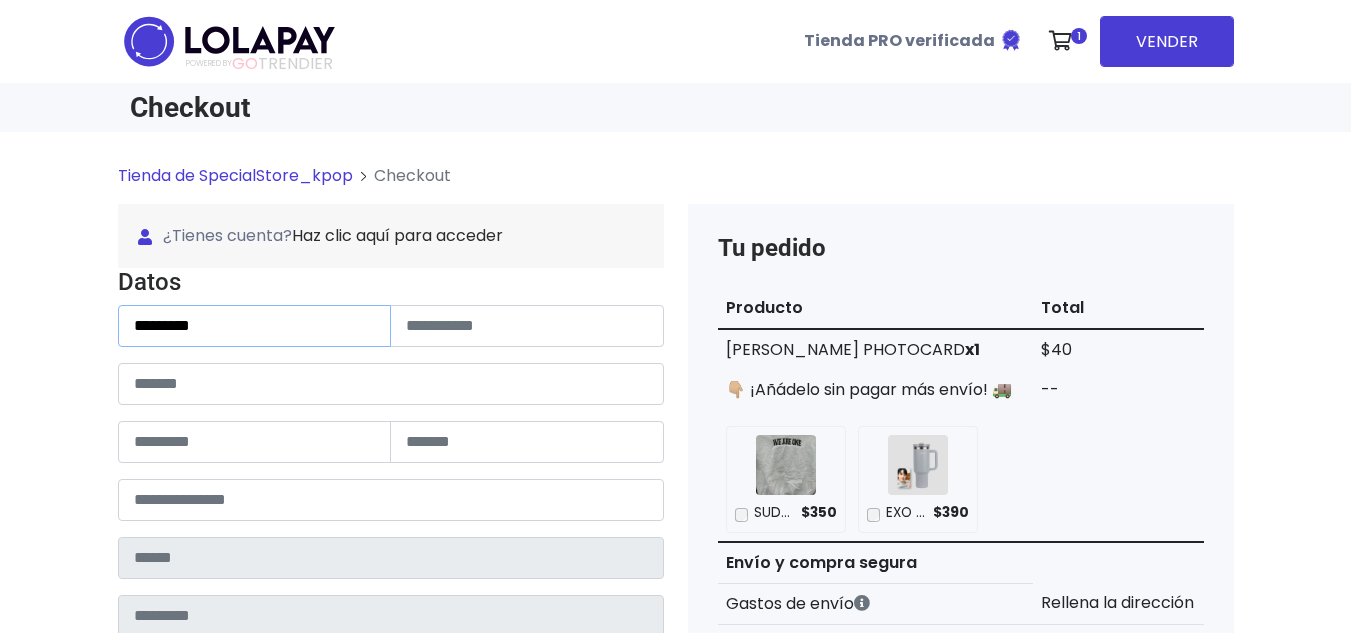 type on "********" 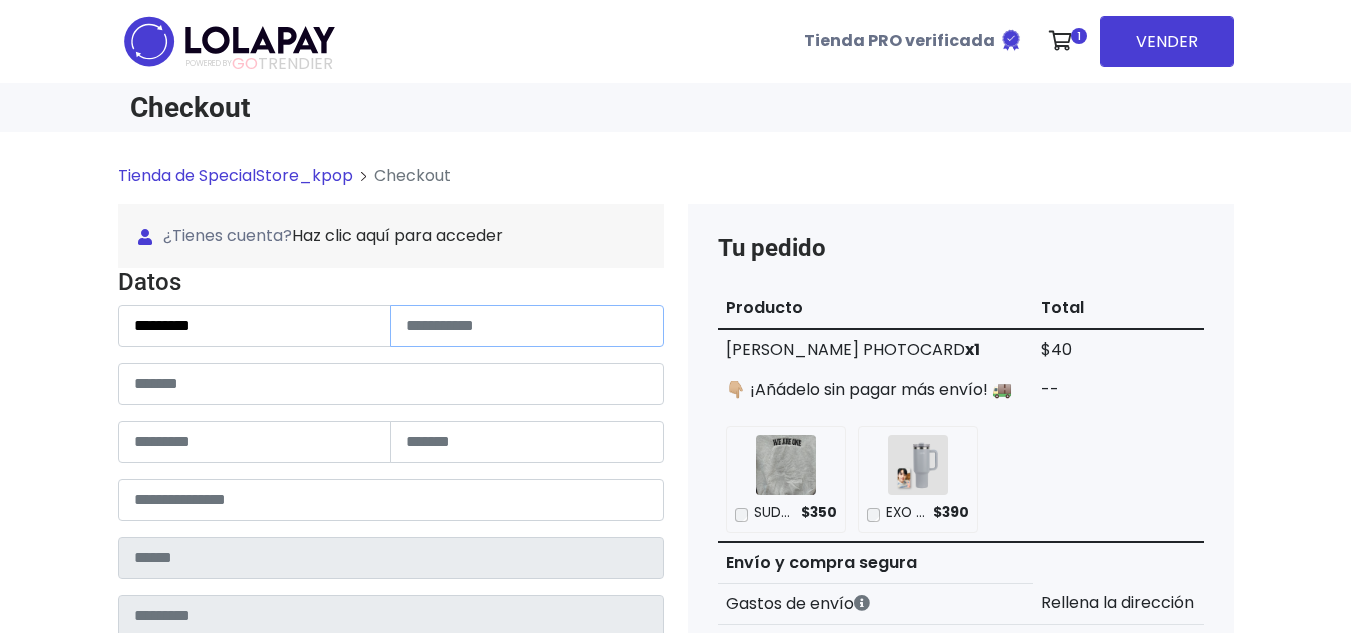 click at bounding box center [527, 326] 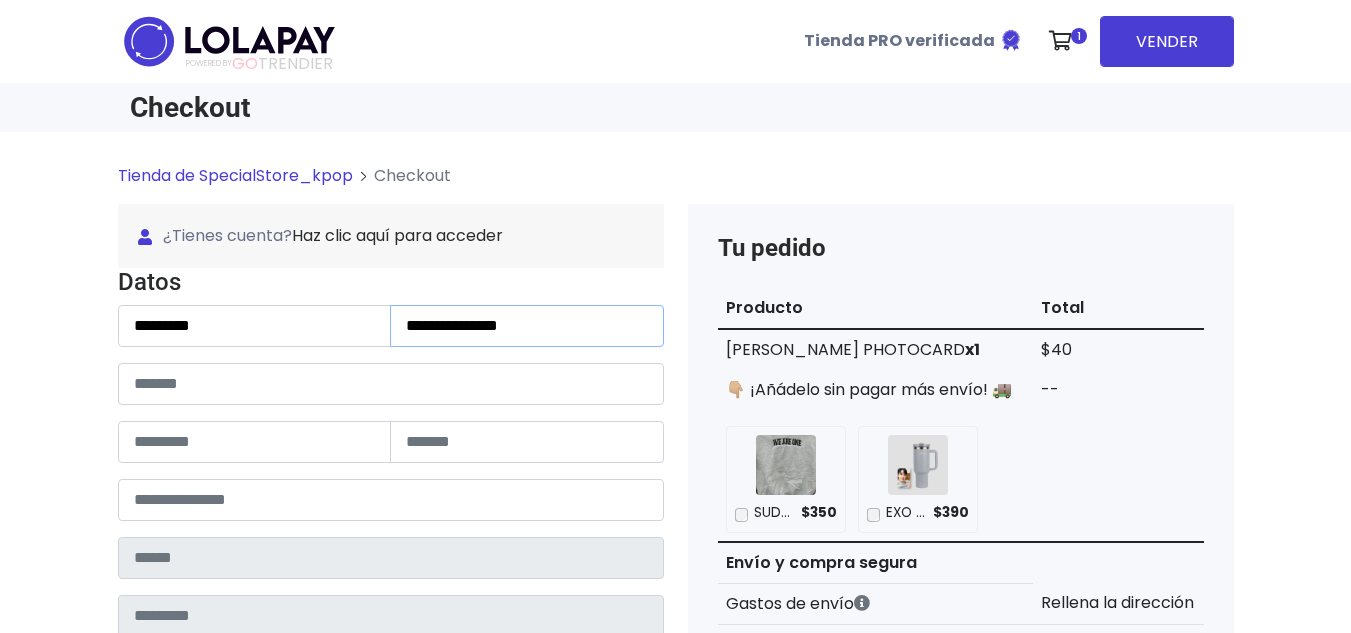 type on "**********" 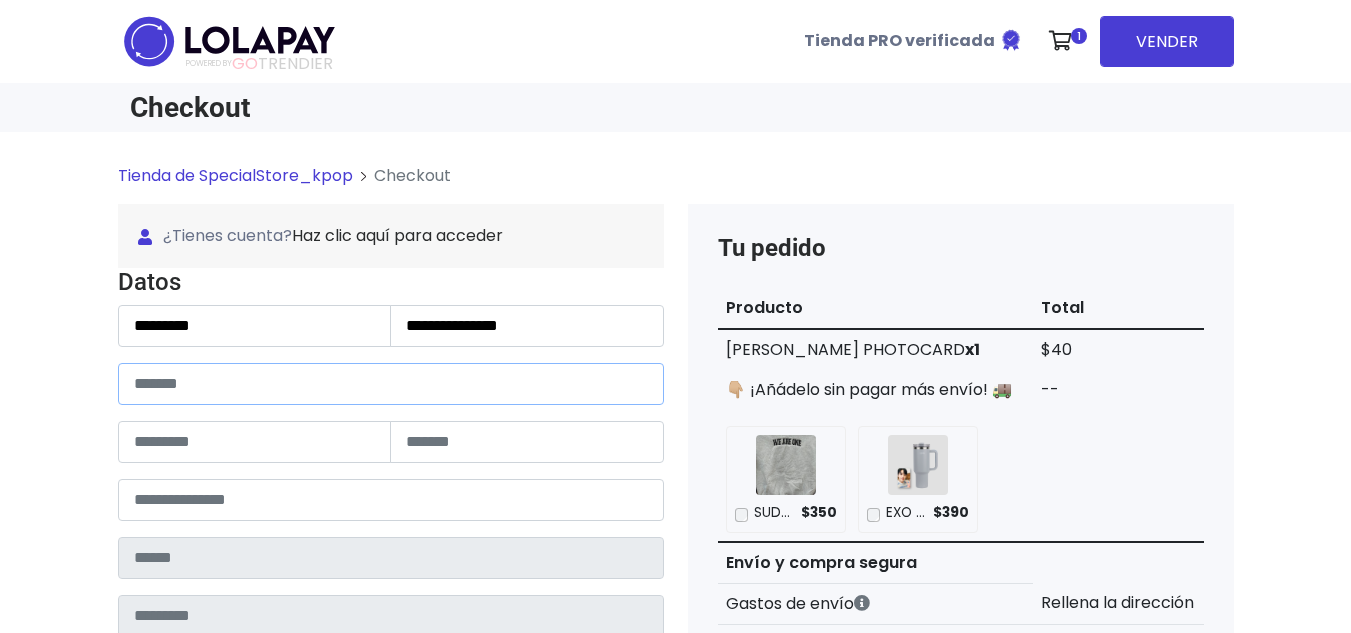 click at bounding box center [391, 384] 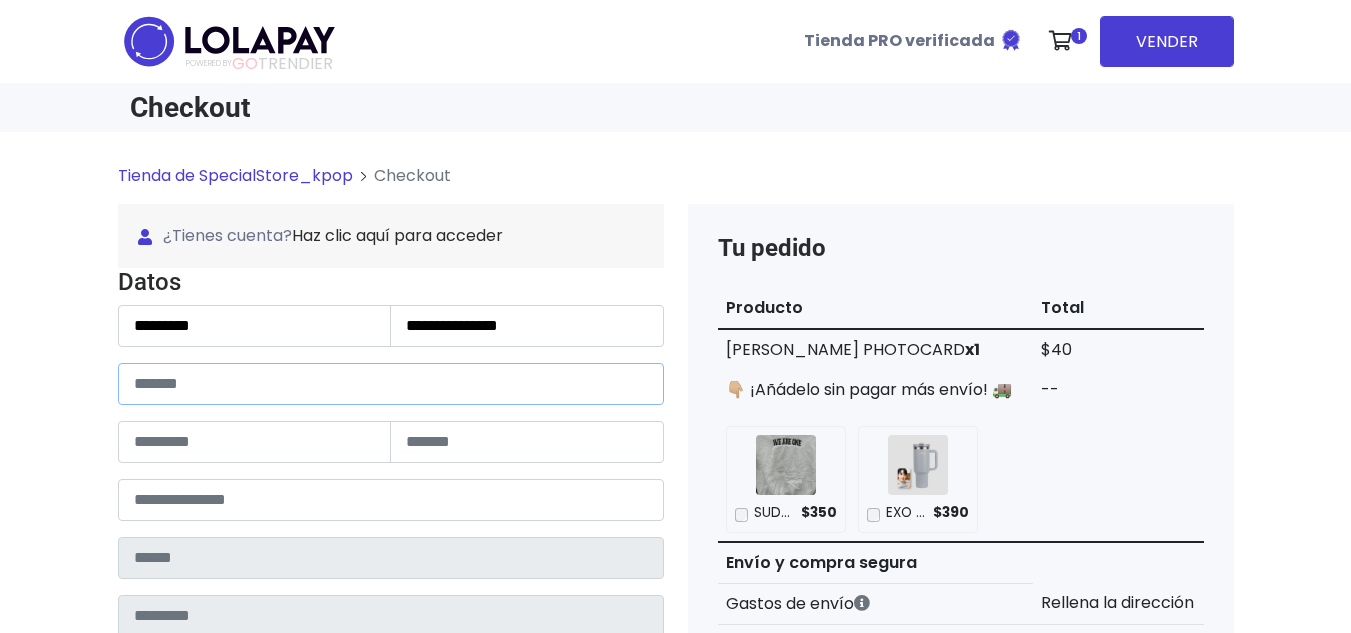 paste on "**********" 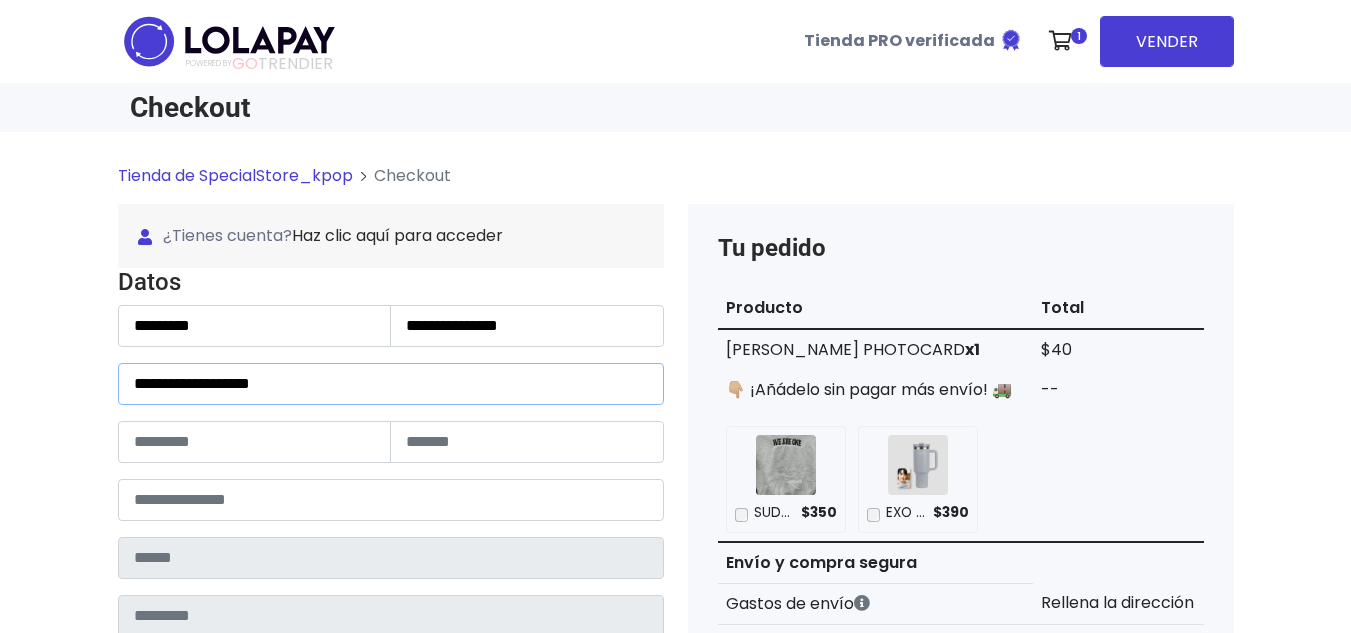 drag, startPoint x: 257, startPoint y: 384, endPoint x: 320, endPoint y: 390, distance: 63.28507 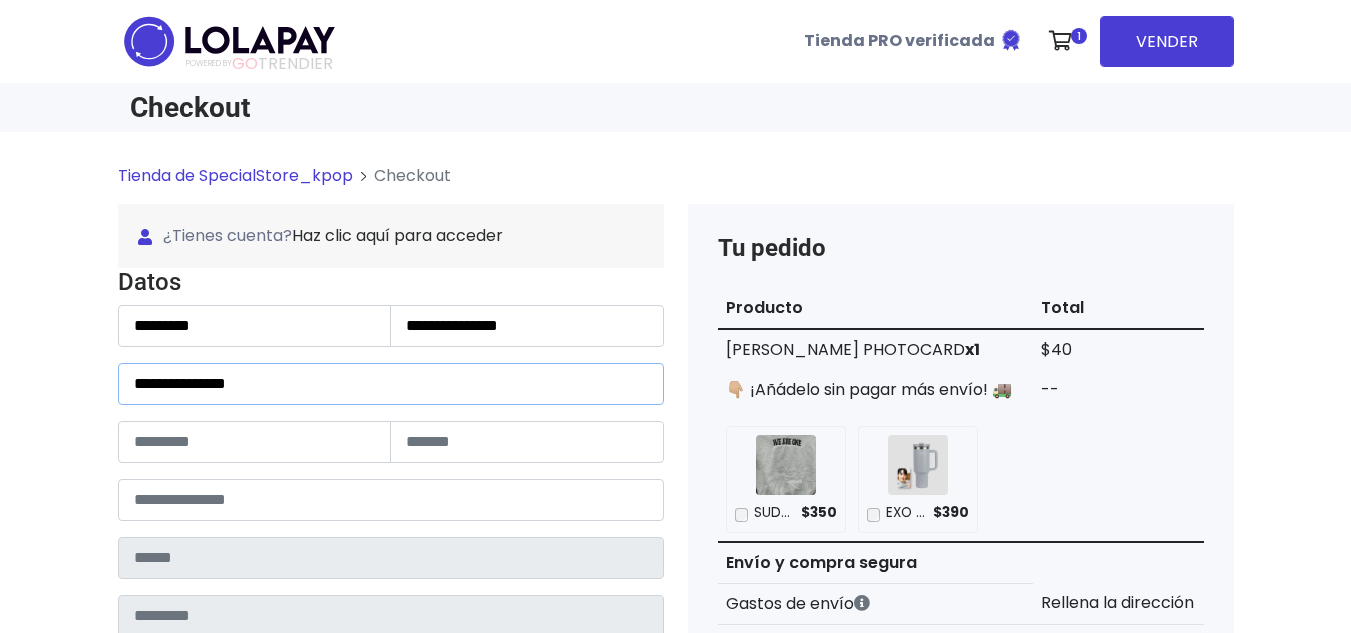 type on "**********" 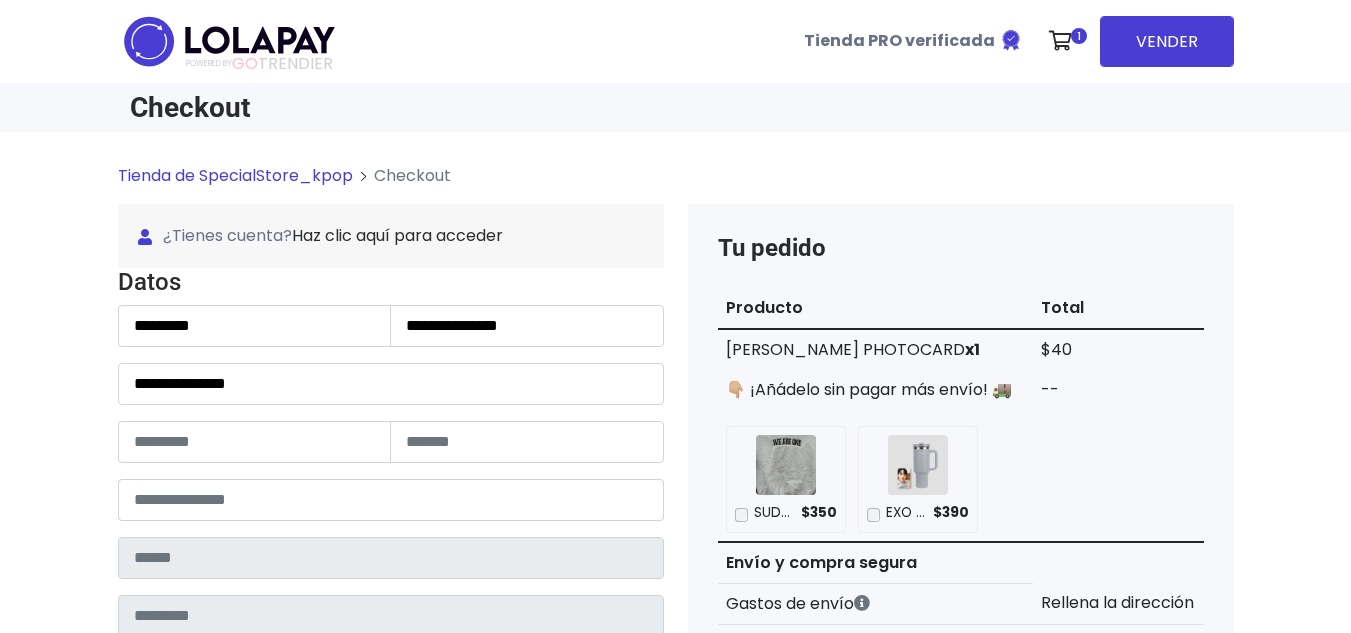 click on "**********" at bounding box center (391, 556) 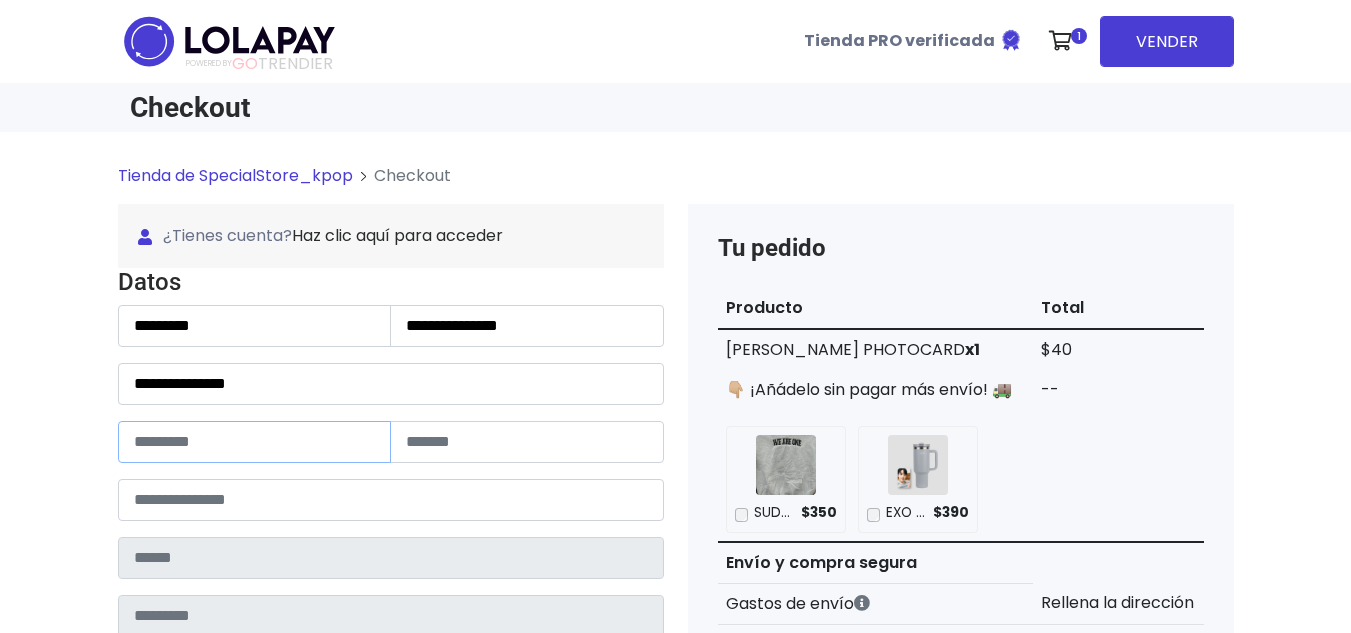 click at bounding box center [255, 442] 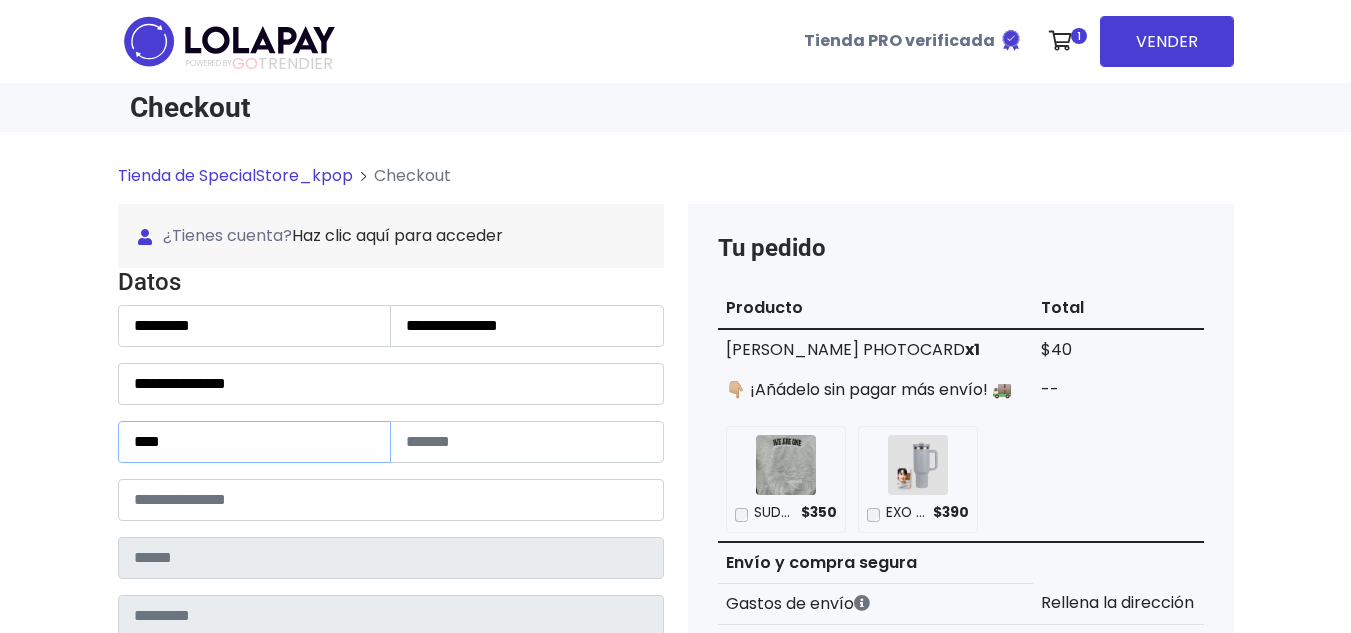 type on "***" 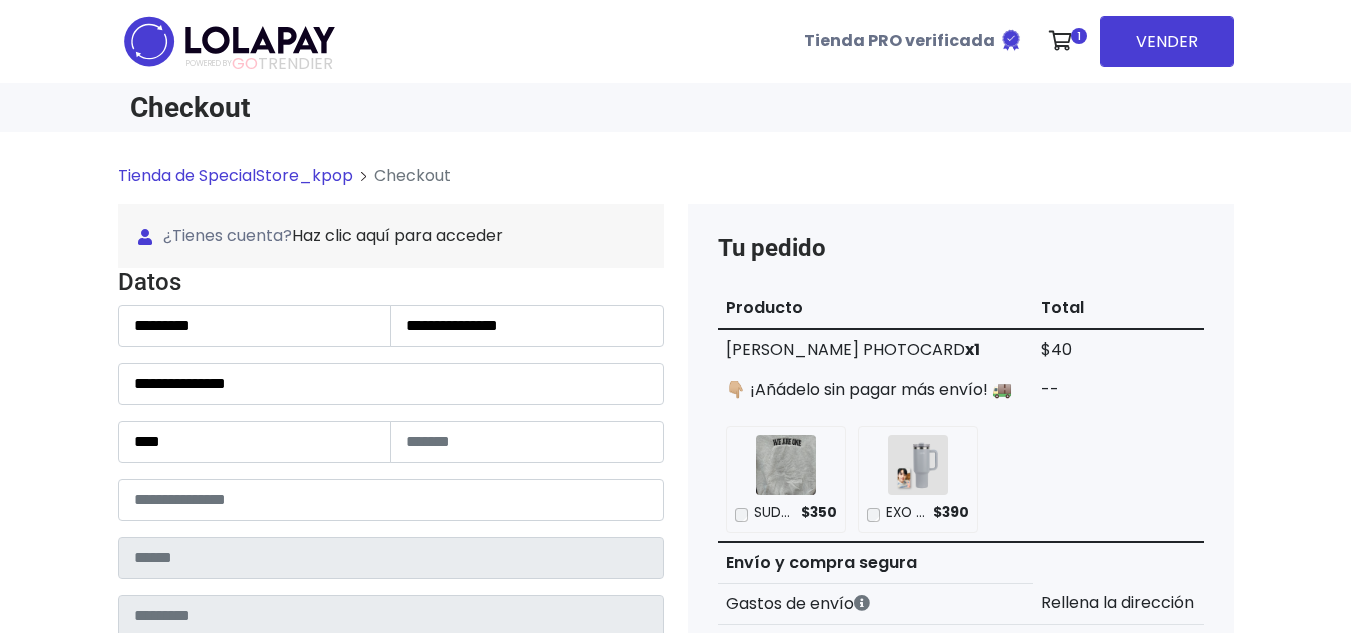 click on "**********" at bounding box center [391, 556] 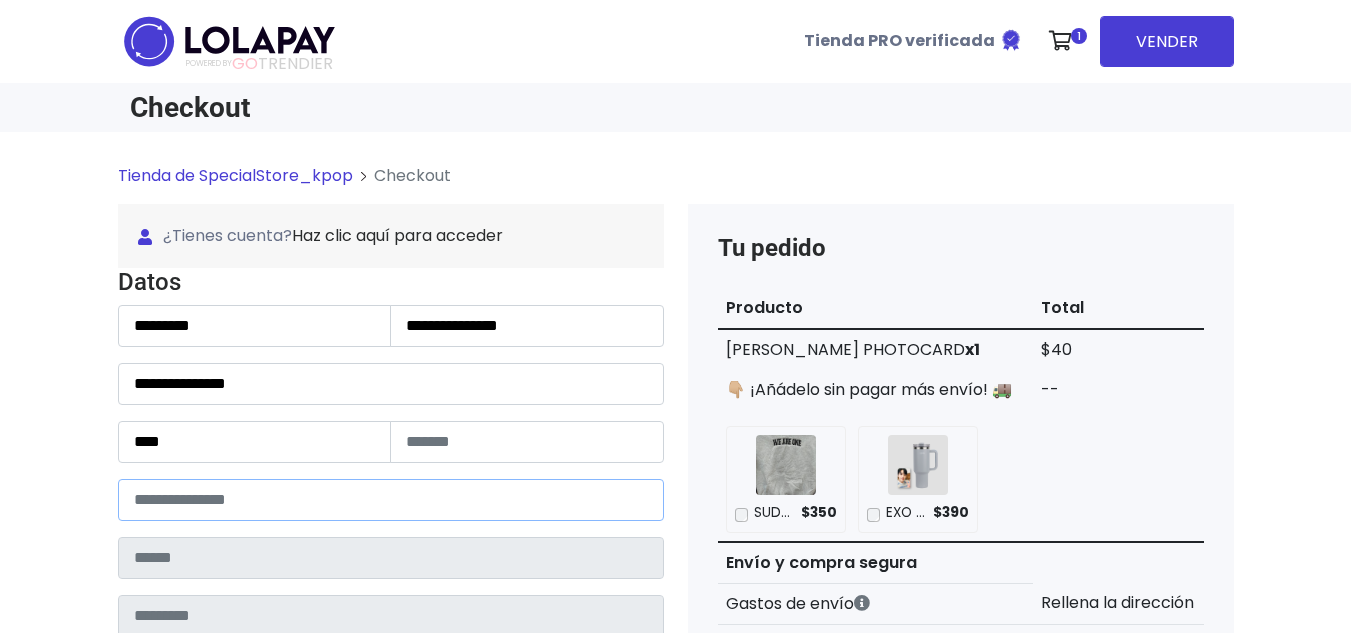 click at bounding box center (391, 500) 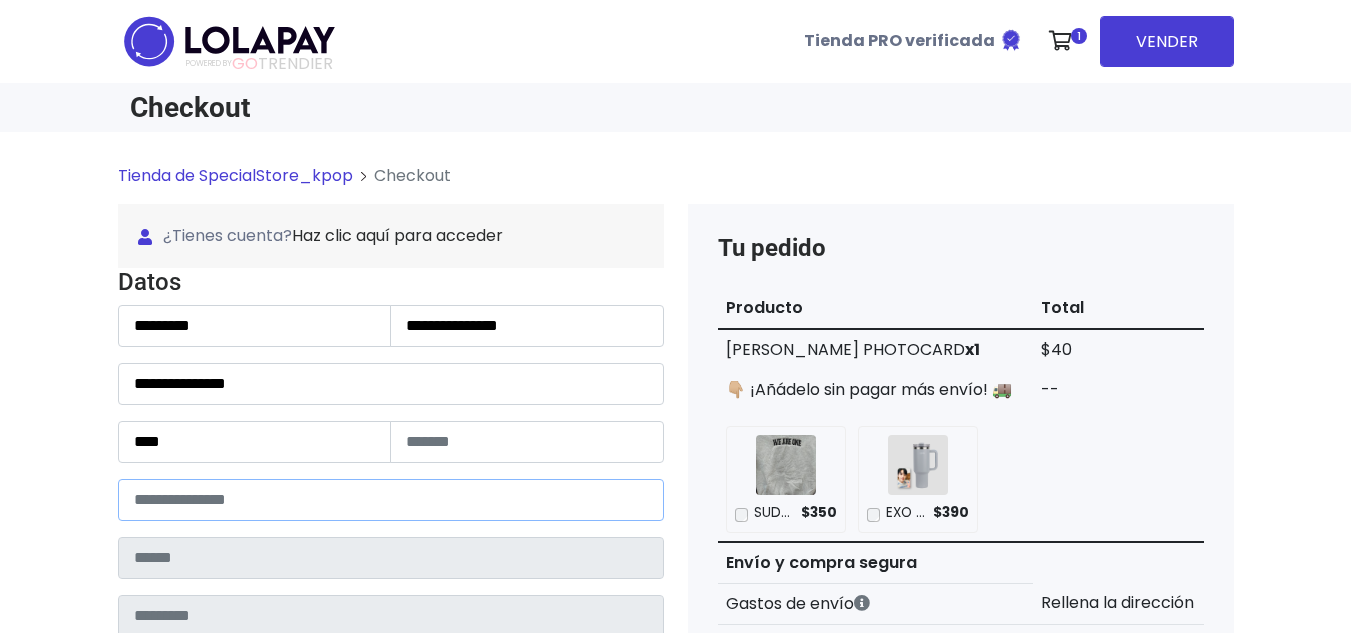 paste on "*****" 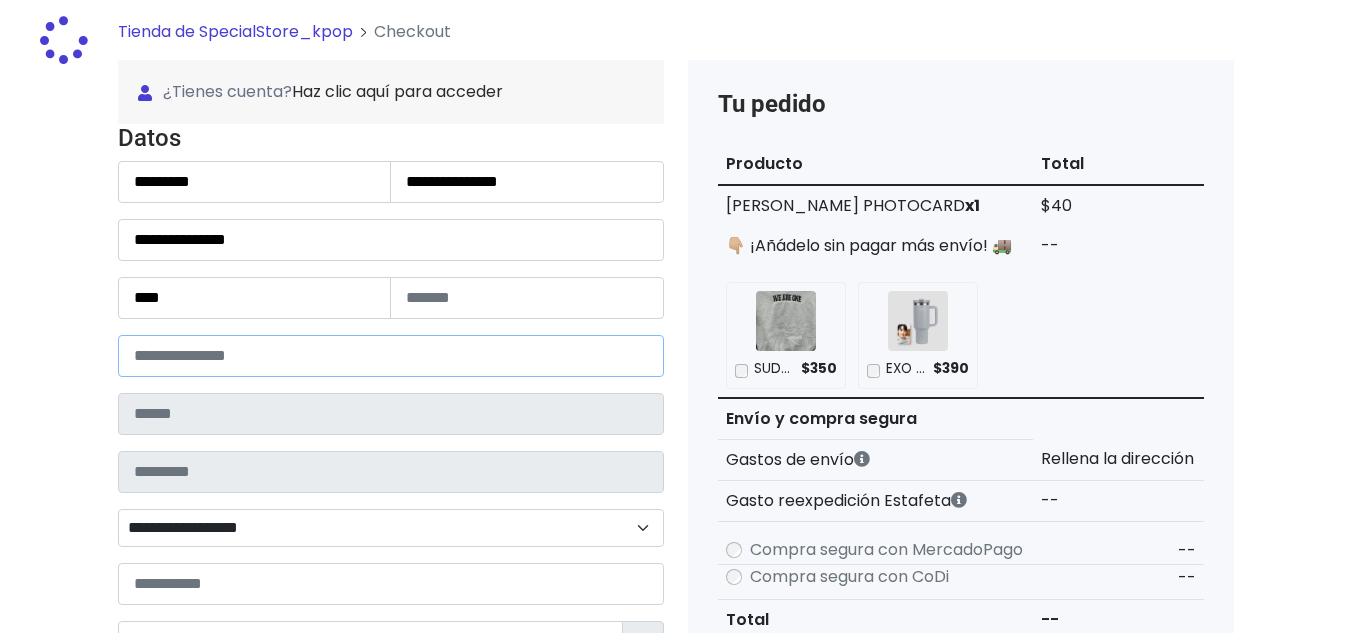 type on "******" 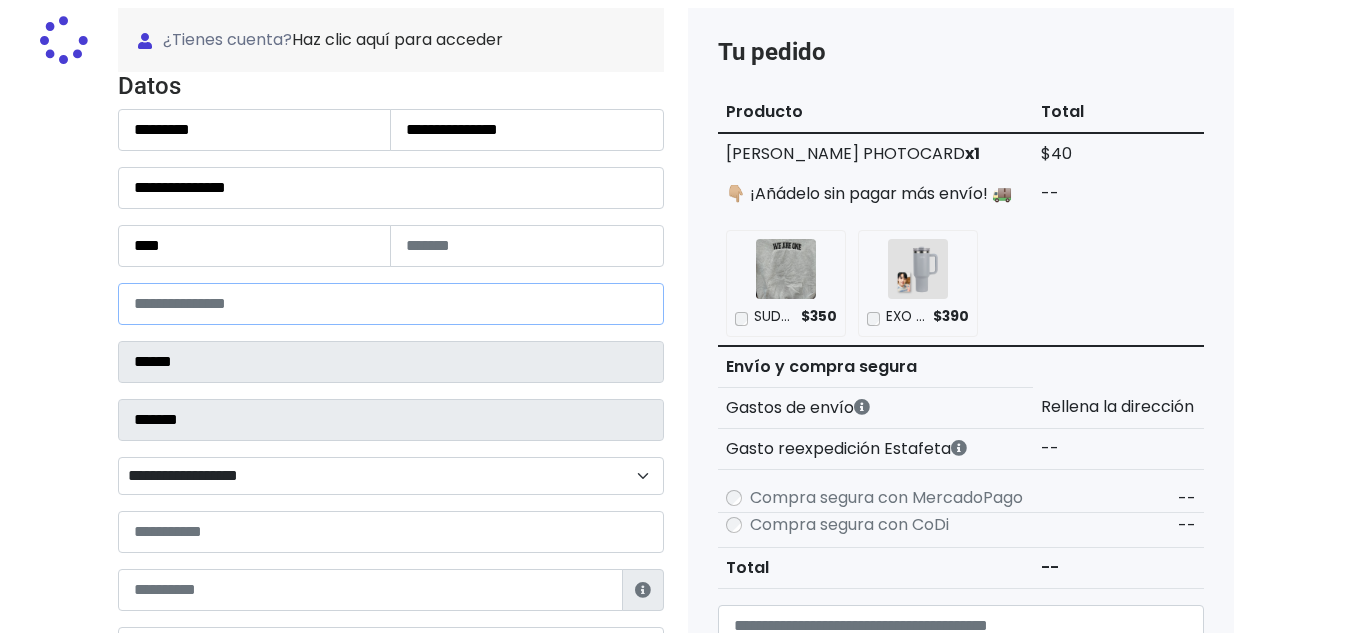 select 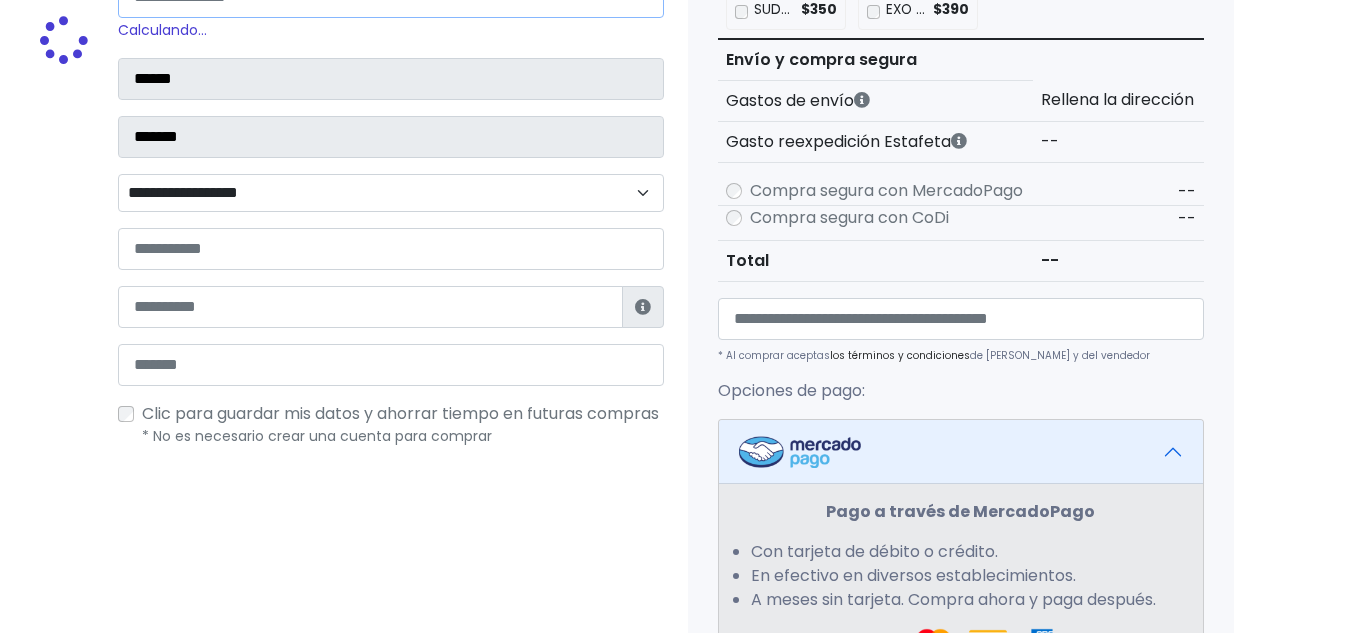 scroll, scrollTop: 515, scrollLeft: 0, axis: vertical 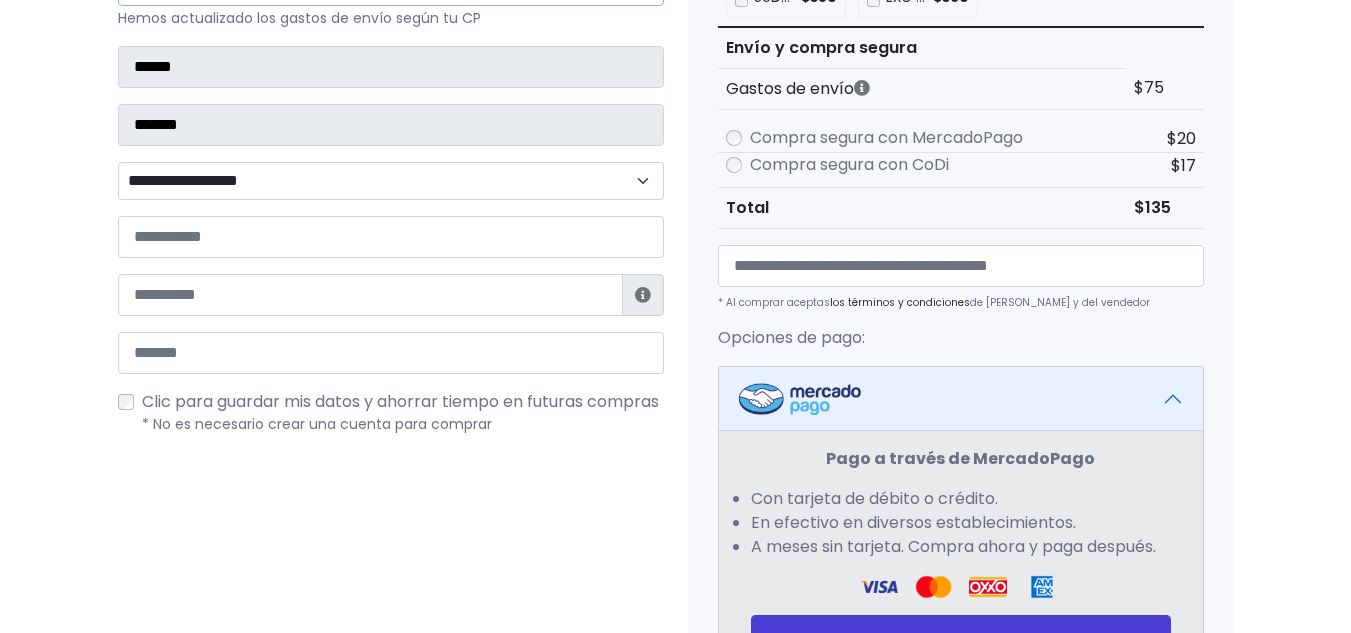 type on "*****" 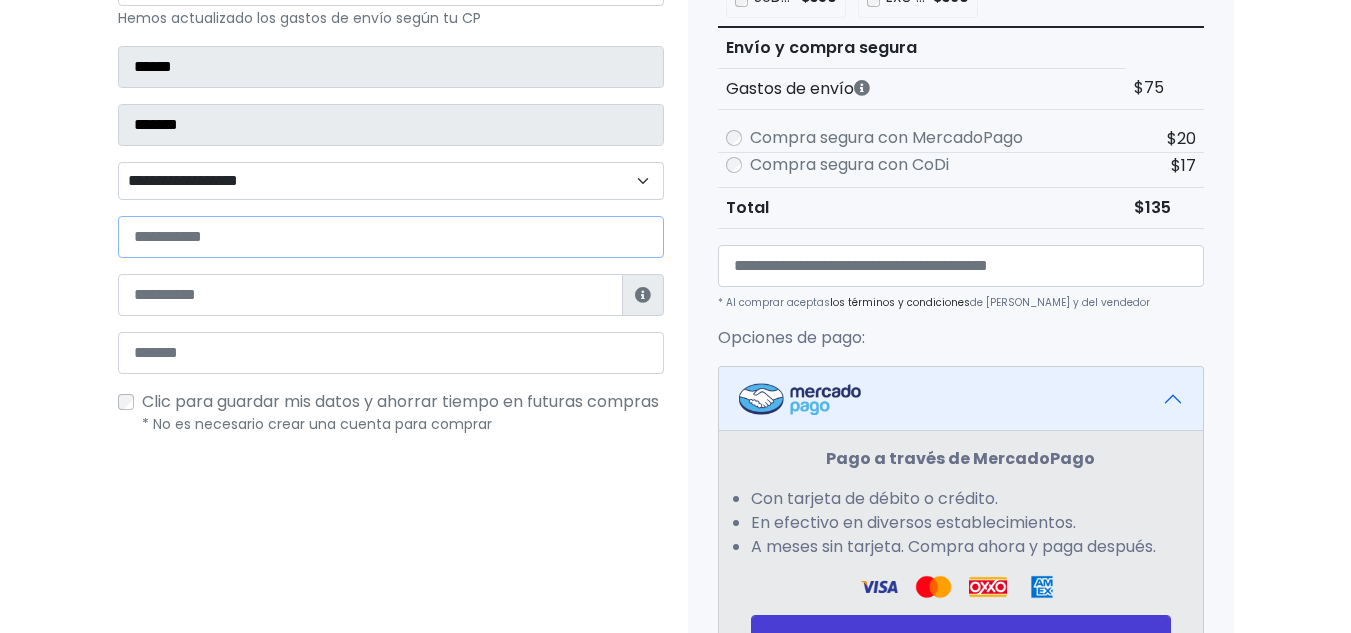 click at bounding box center [391, 237] 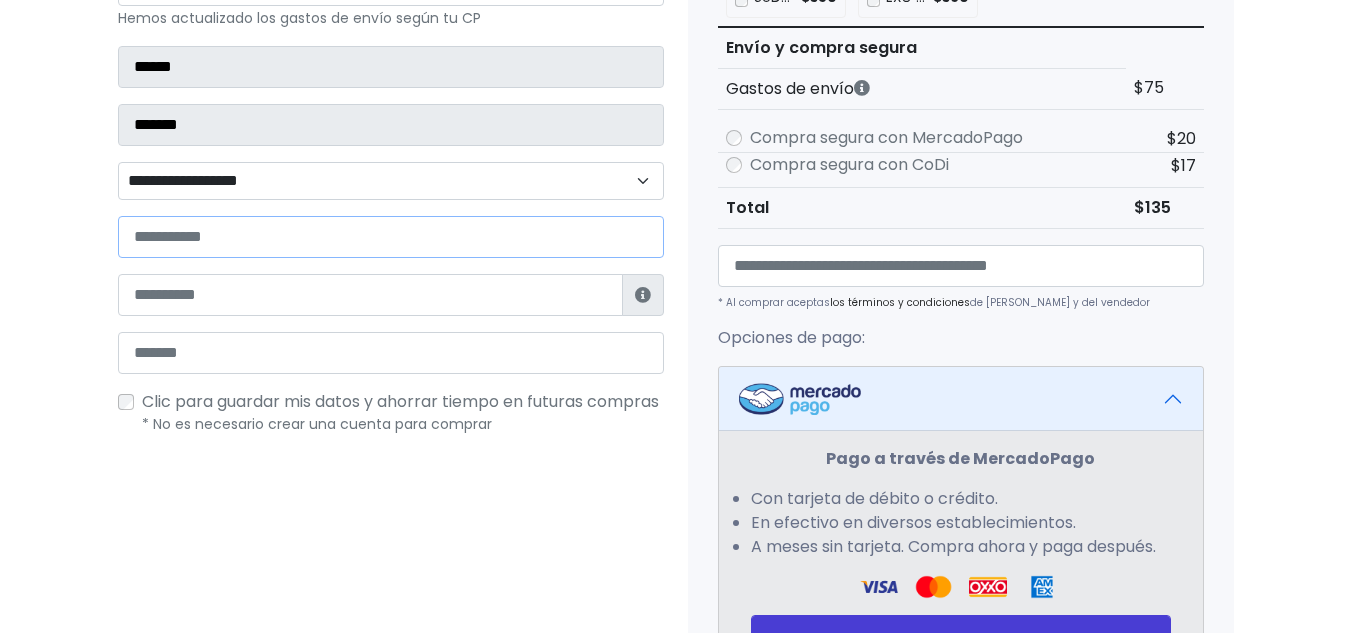 paste on "**********" 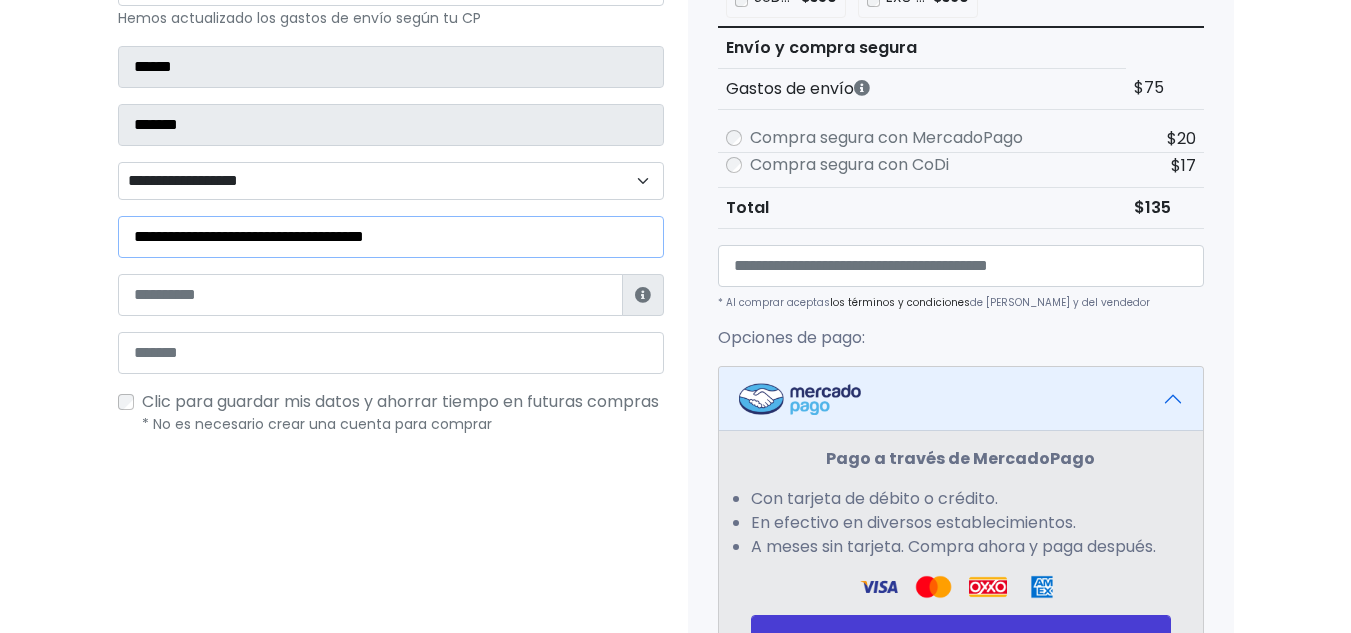 type on "**********" 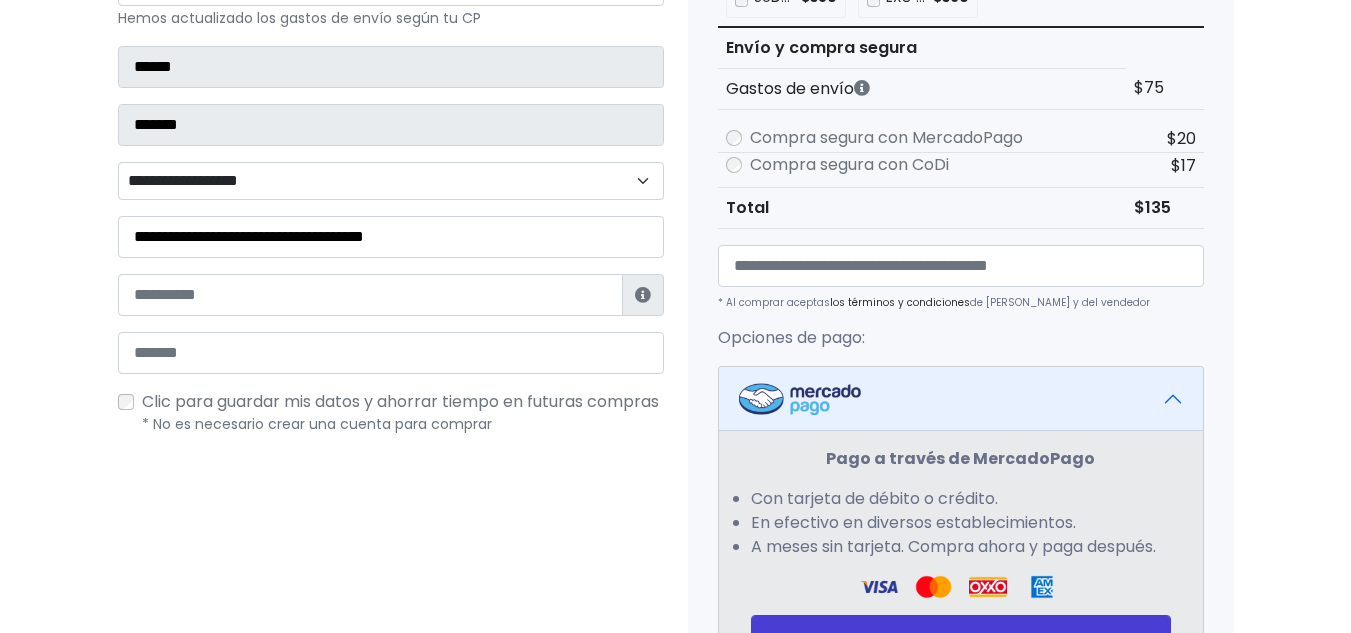 click on "**********" at bounding box center [391, 112] 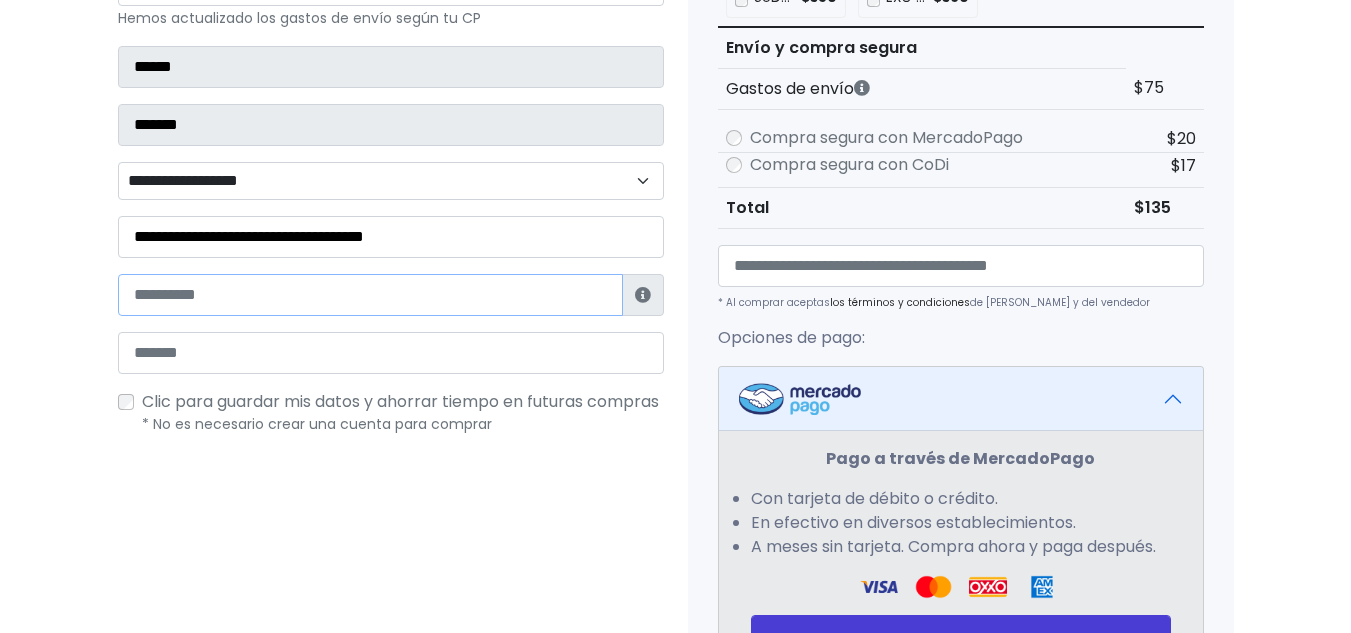 click at bounding box center [370, 295] 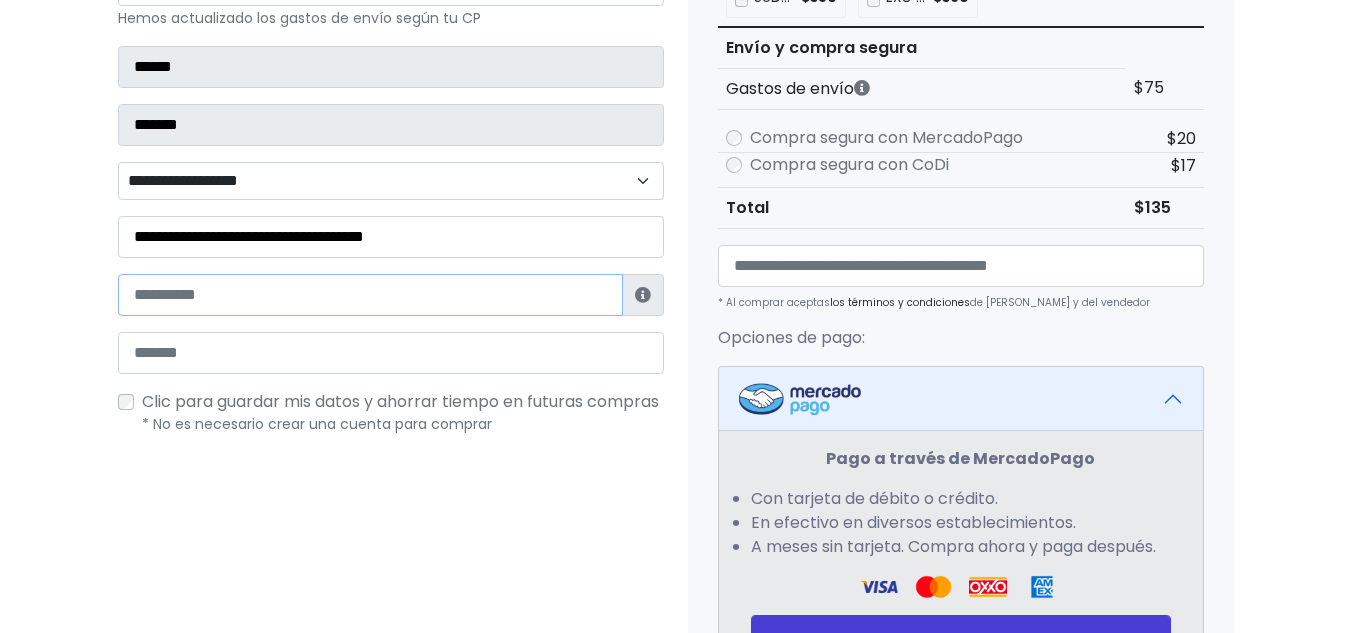 paste on "**********" 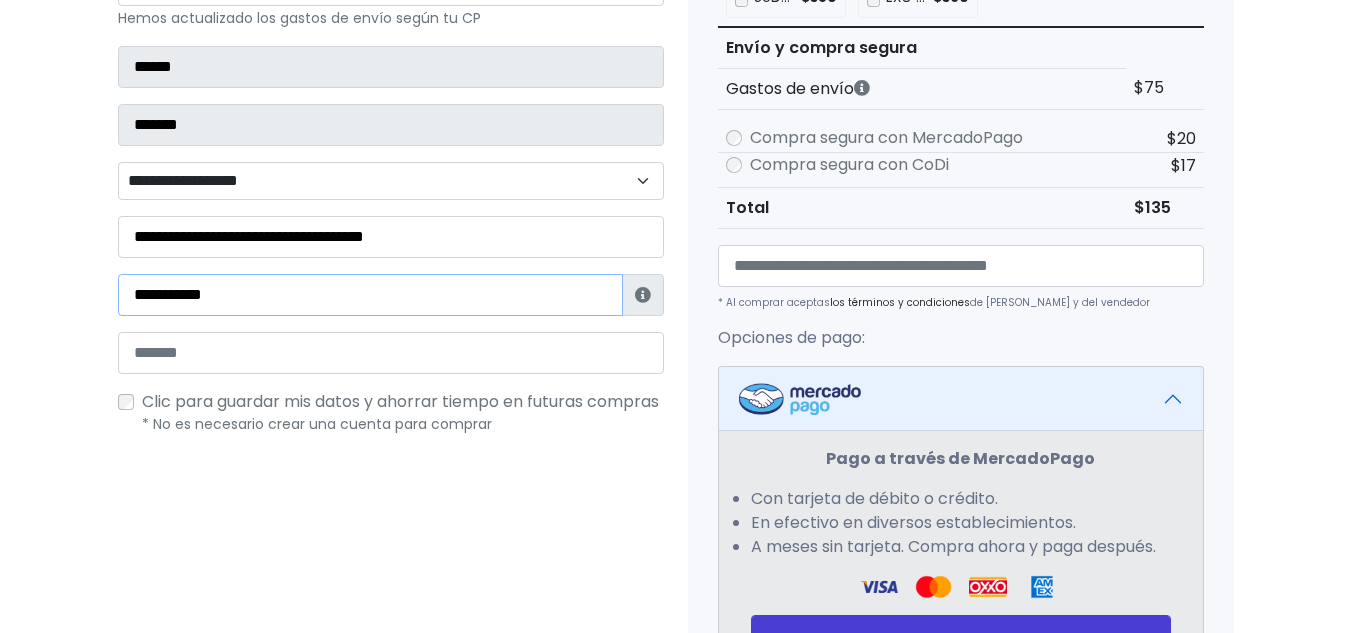 click on "**********" at bounding box center (370, 295) 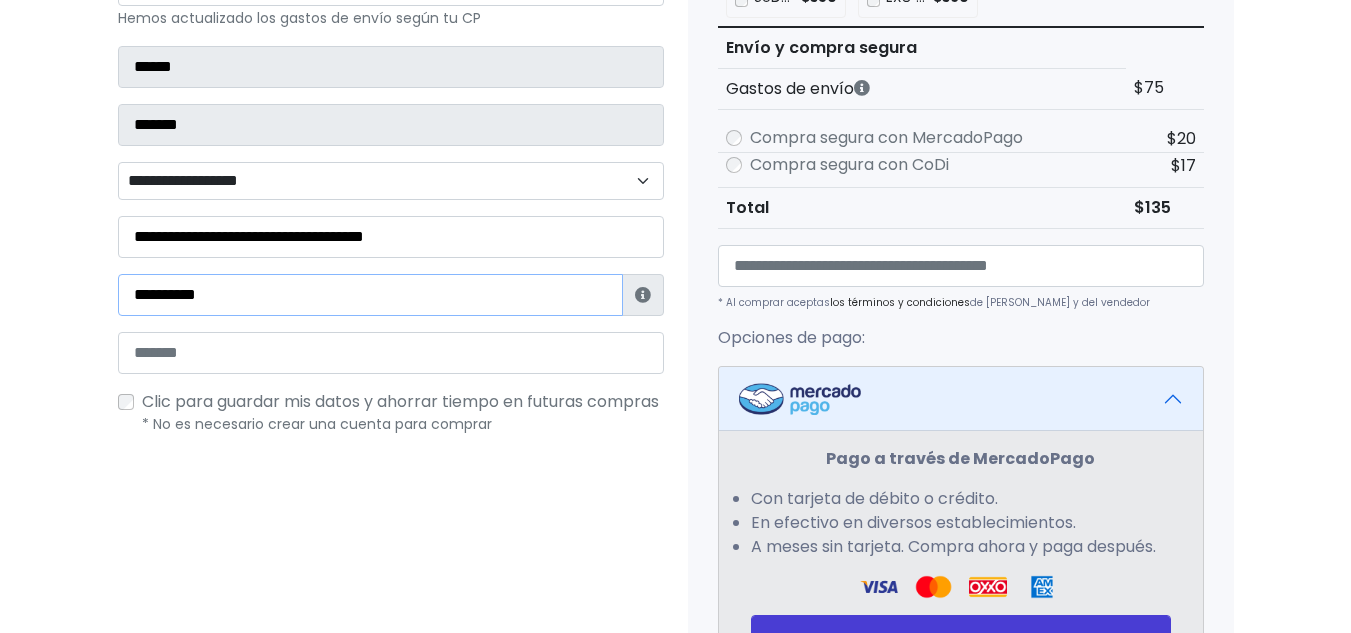 type on "**********" 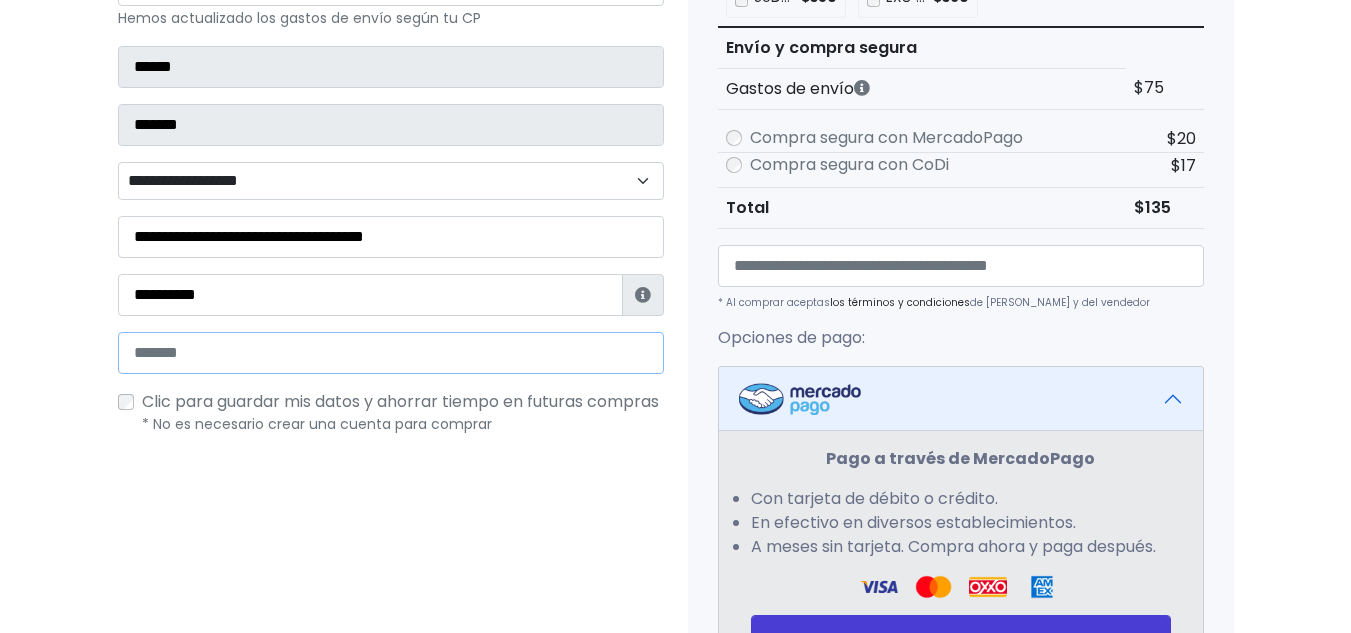 click at bounding box center (391, 353) 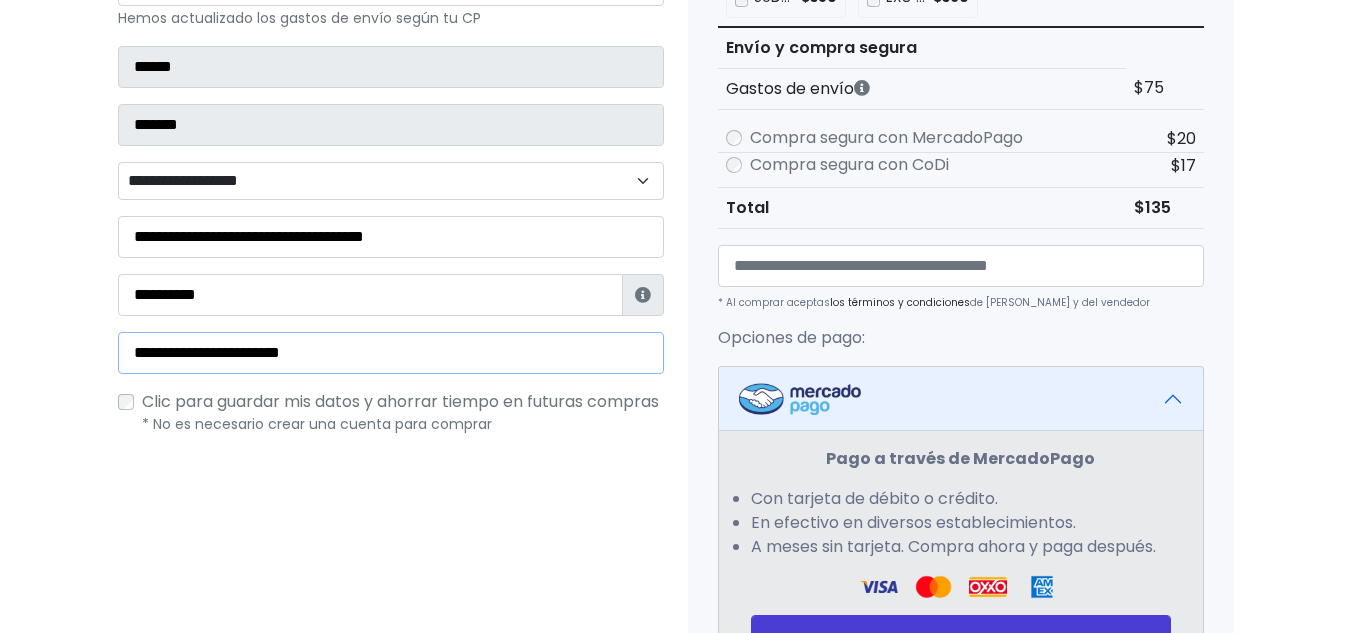 type on "**********" 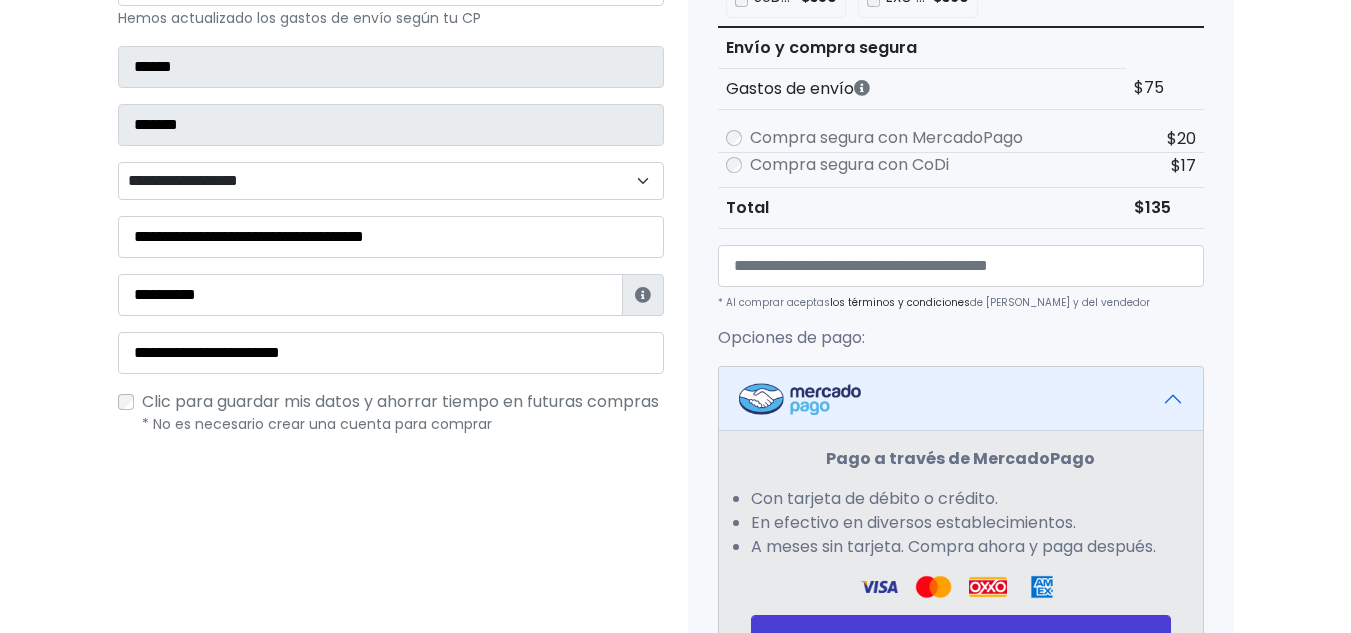 click on "**********" at bounding box center [391, 181] 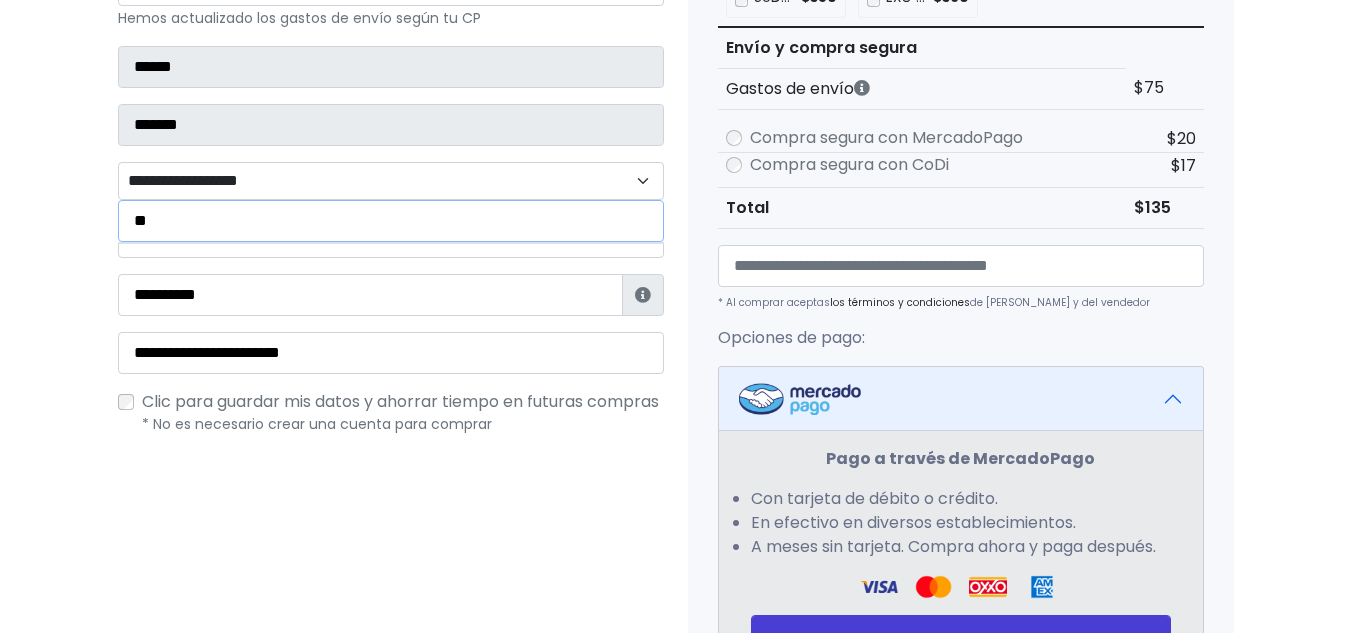 type on "*" 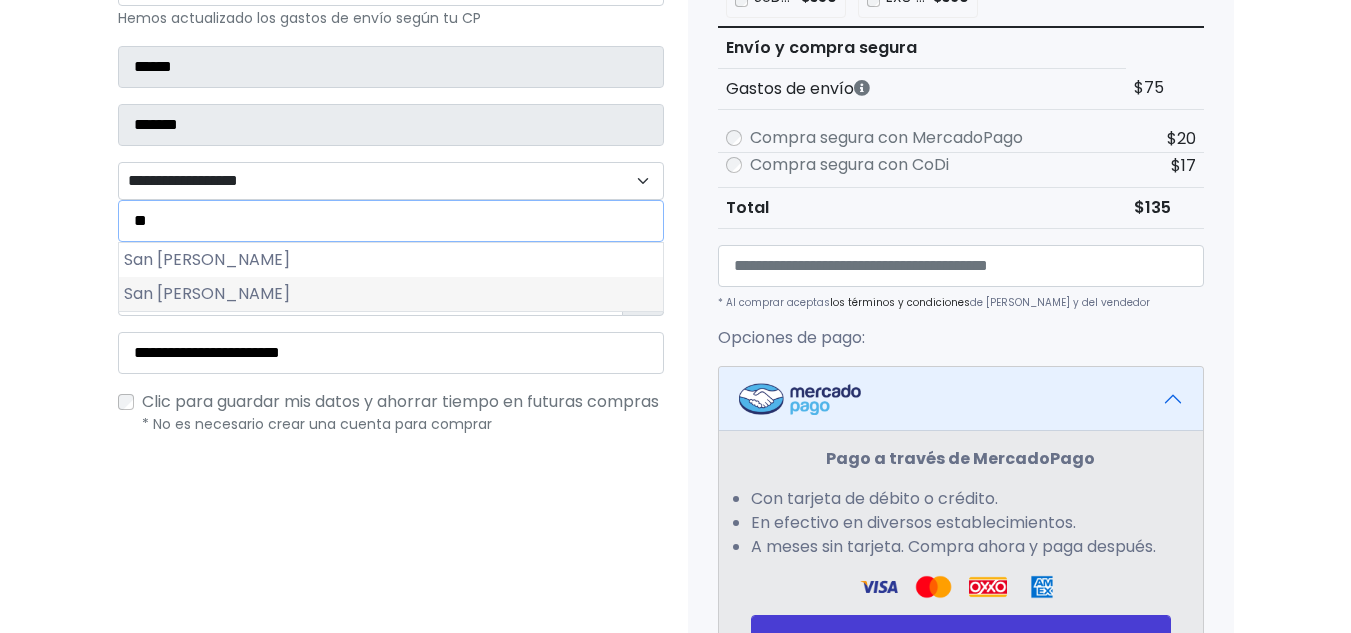 type on "**" 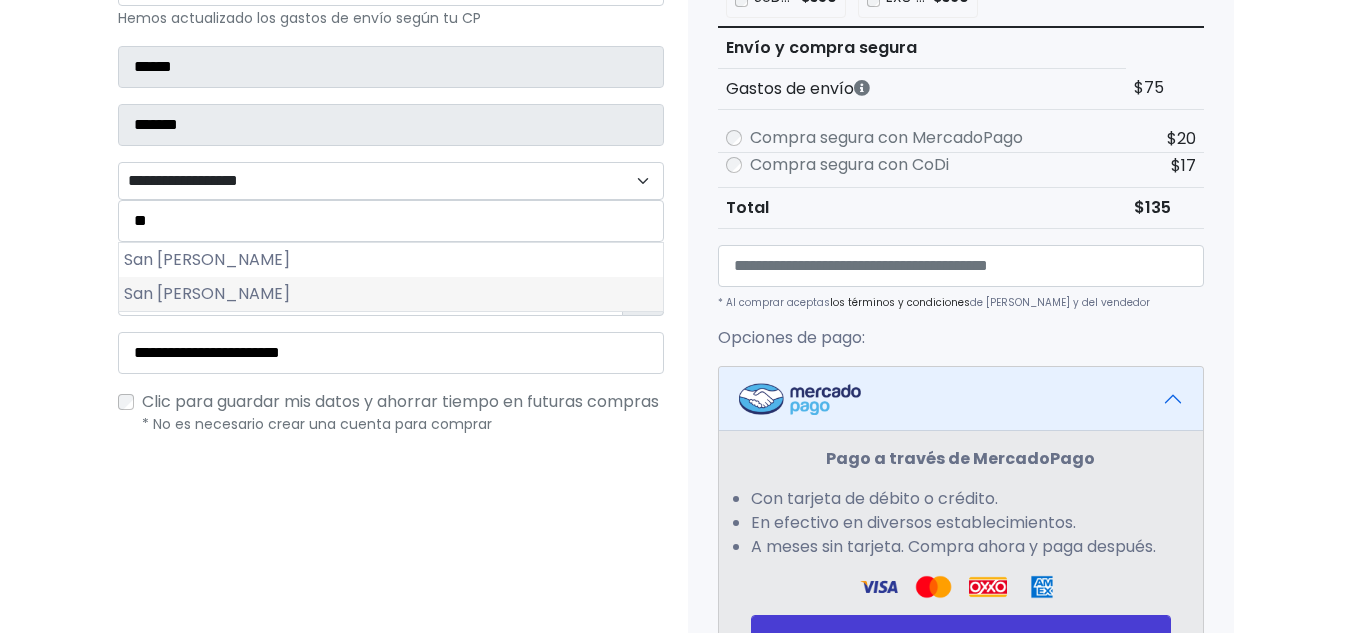 click on "San Gabriel" at bounding box center (391, 294) 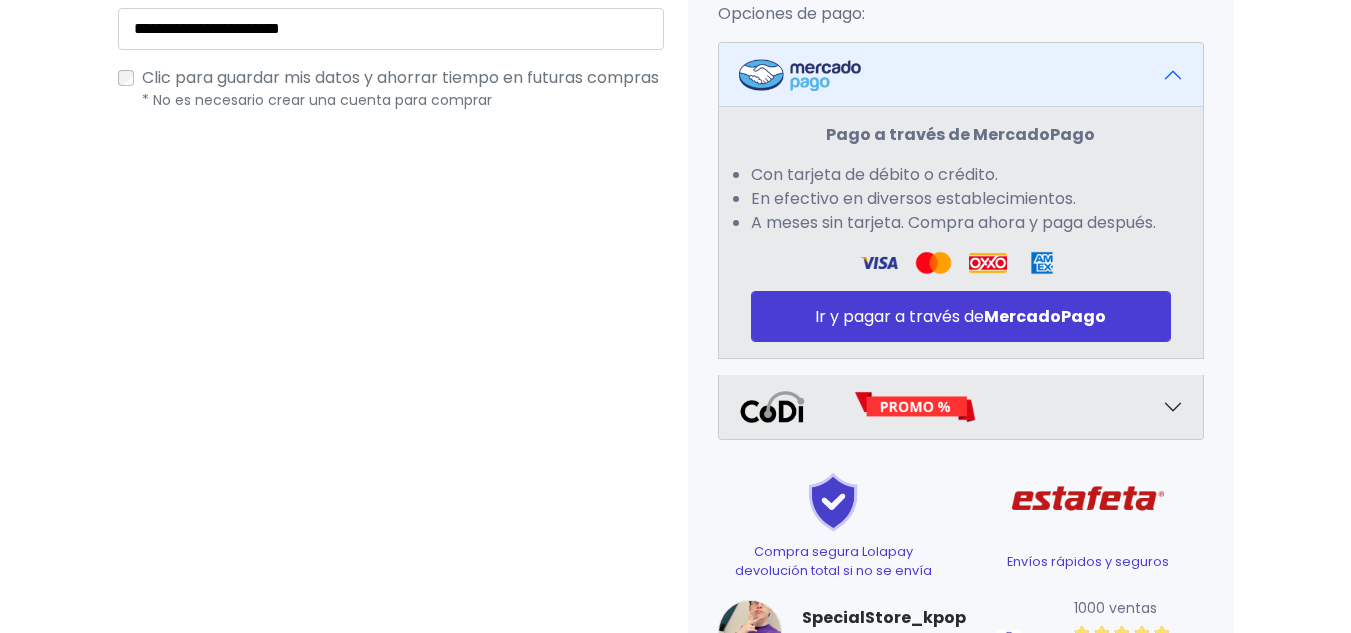scroll, scrollTop: 845, scrollLeft: 0, axis: vertical 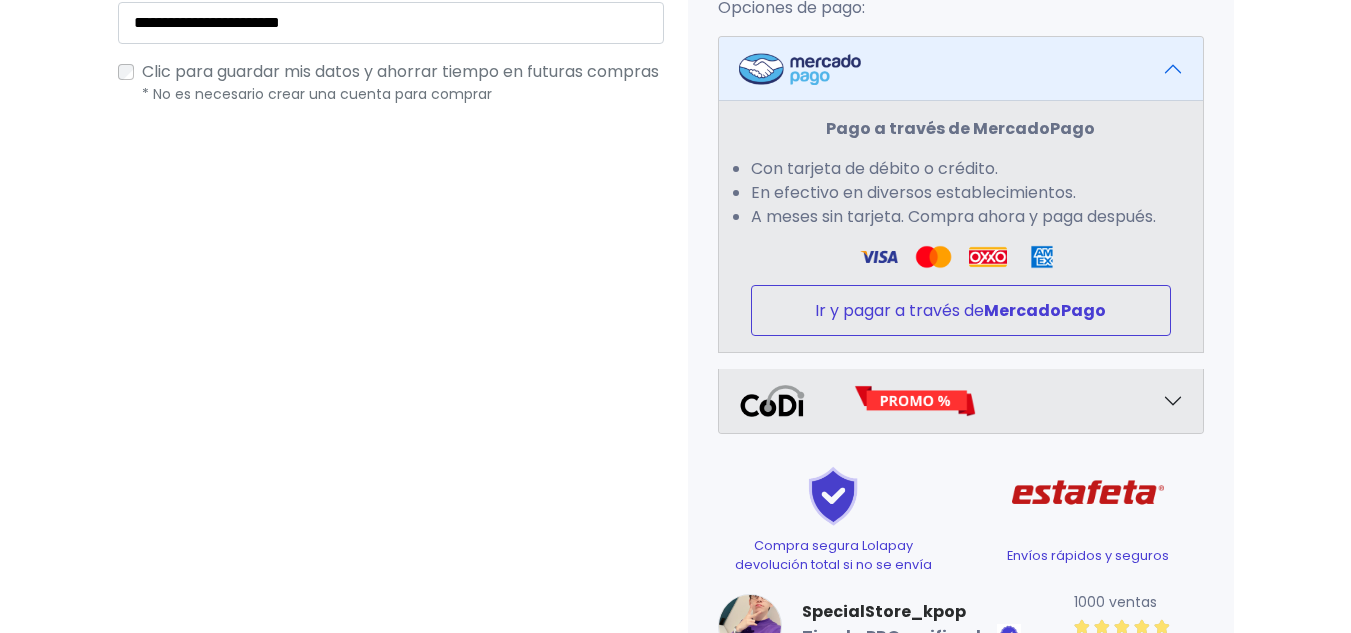 click on "Ir y pagar a través de  MercadoPago" at bounding box center [961, 310] 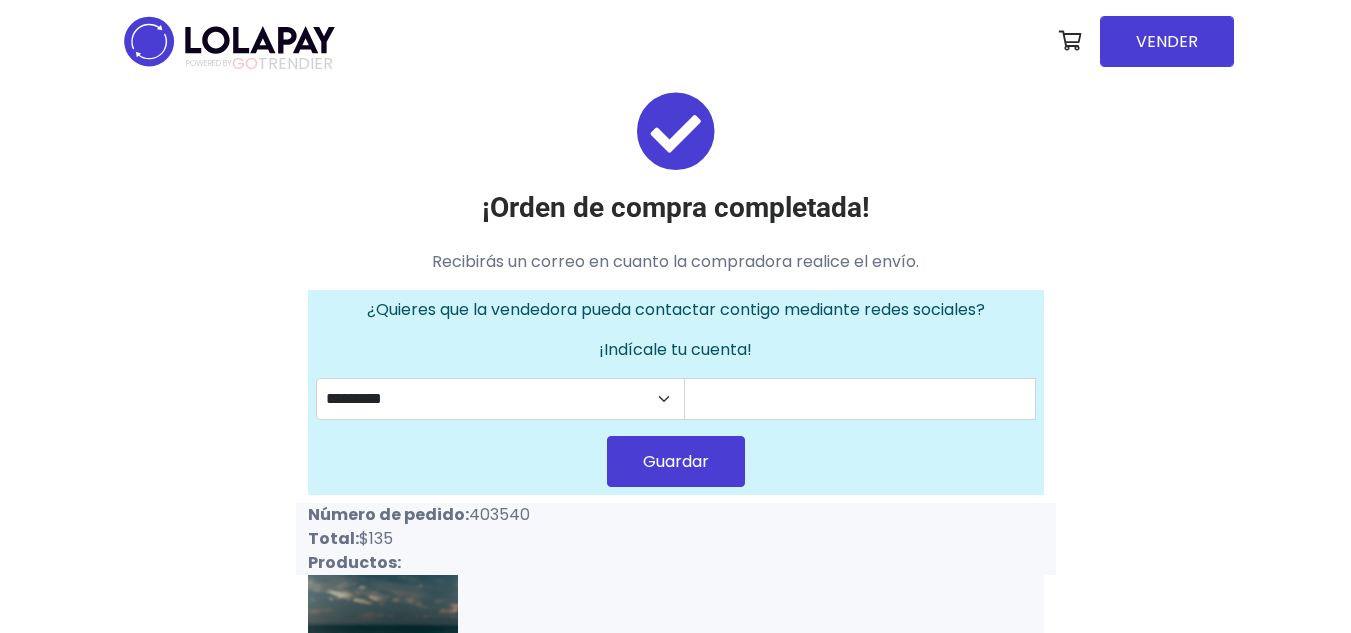 scroll, scrollTop: 0, scrollLeft: 0, axis: both 